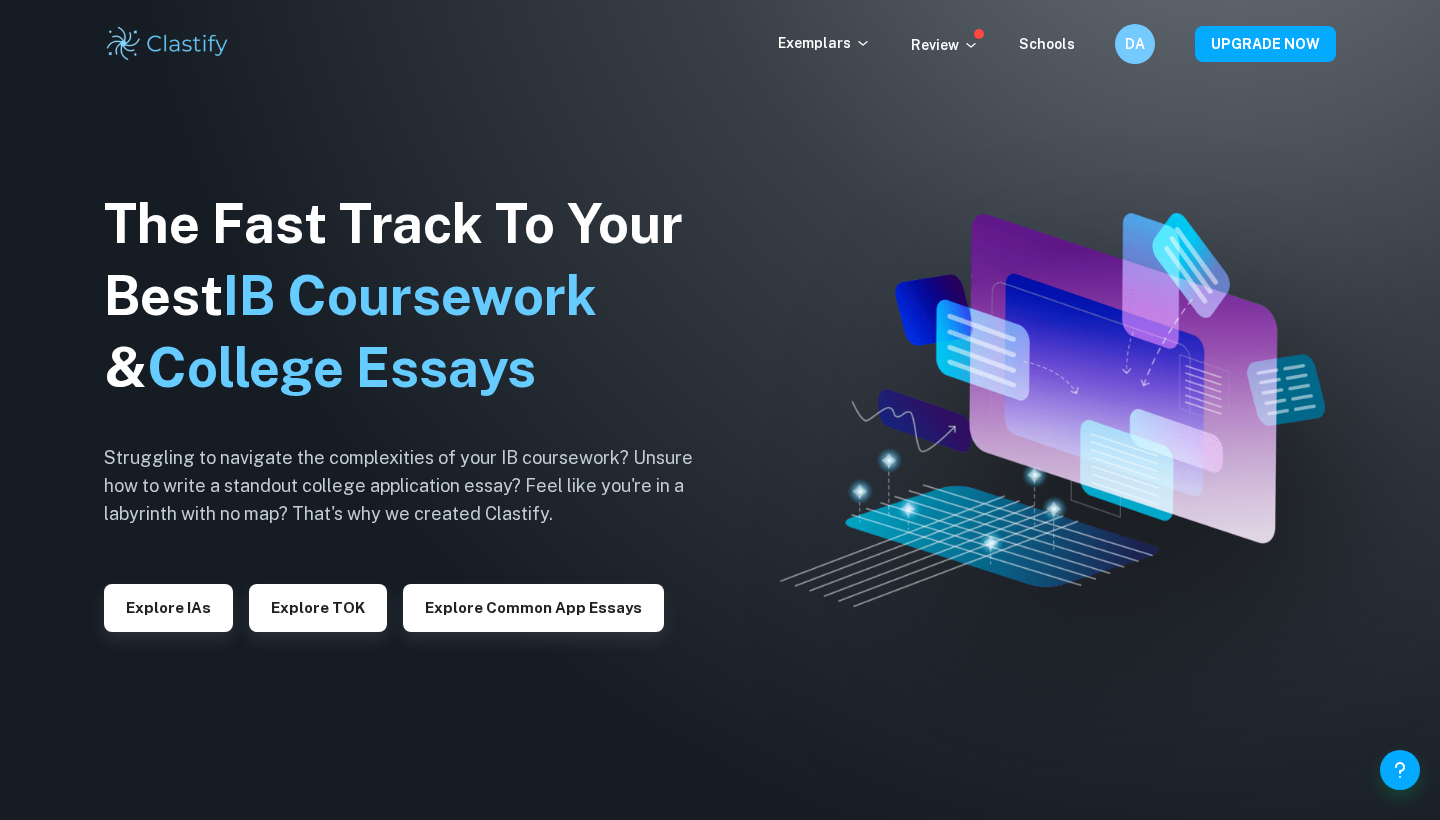 scroll, scrollTop: 0, scrollLeft: 0, axis: both 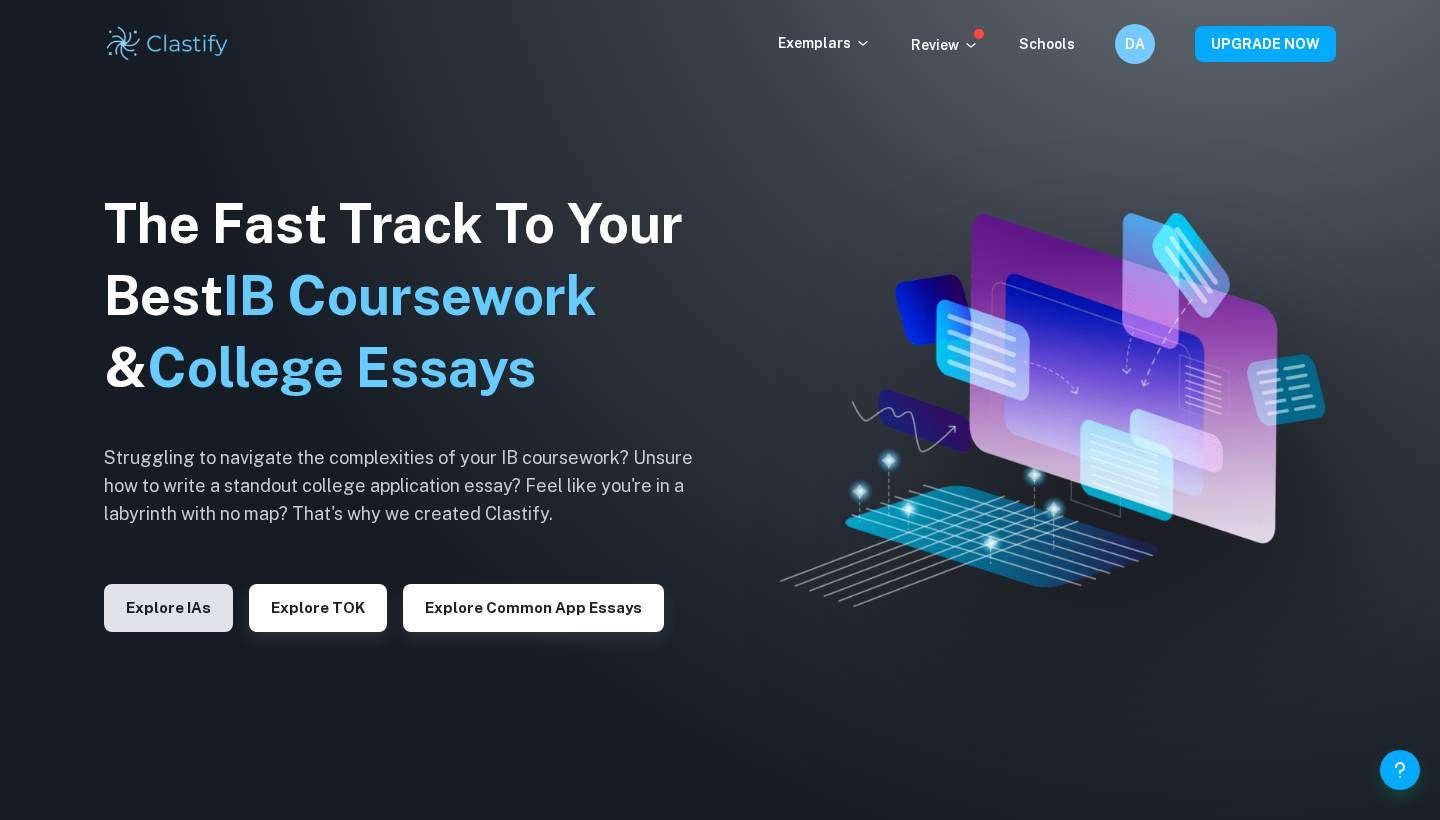 click on "Explore IAs" at bounding box center [168, 608] 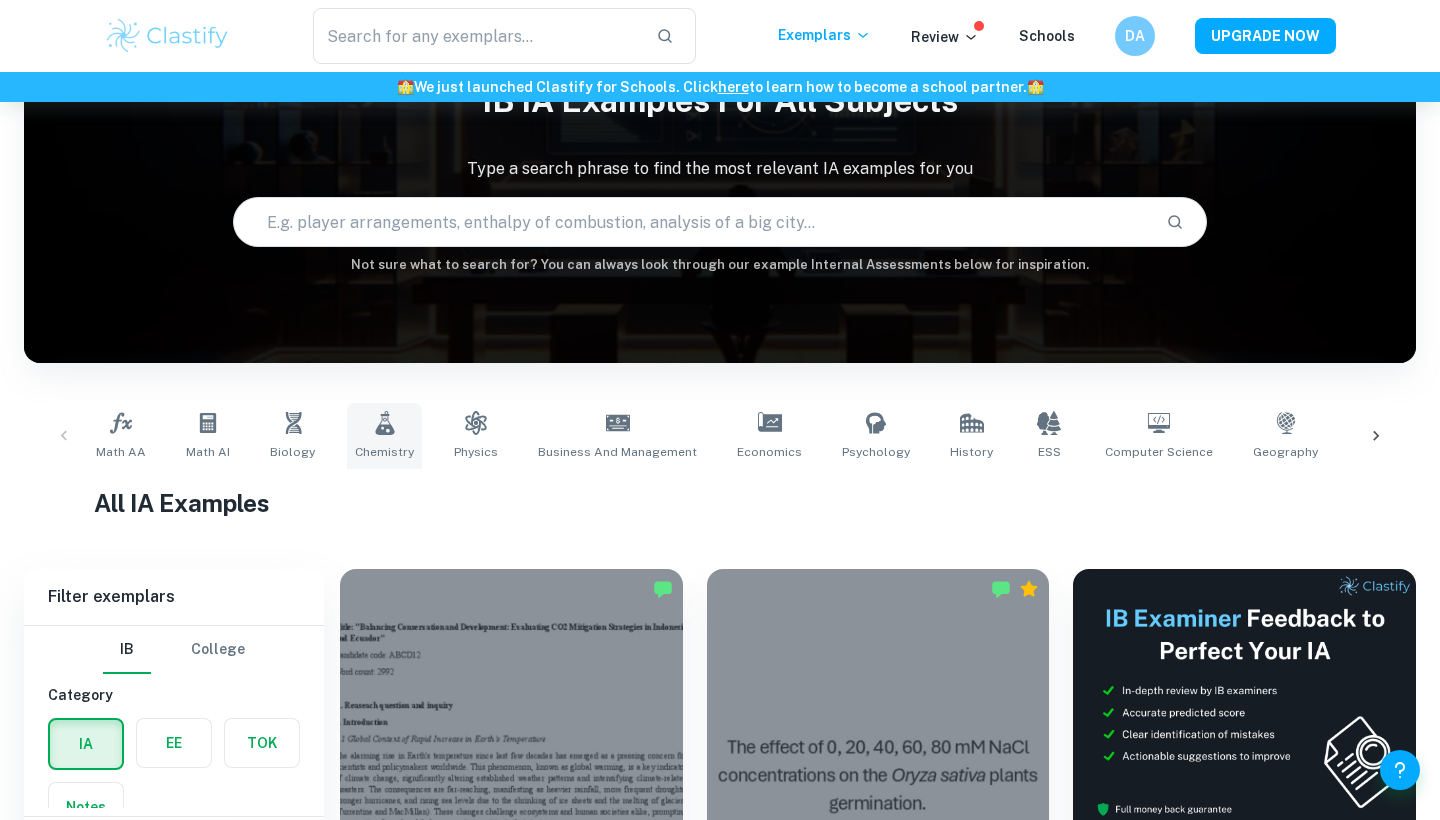 scroll, scrollTop: 116, scrollLeft: 0, axis: vertical 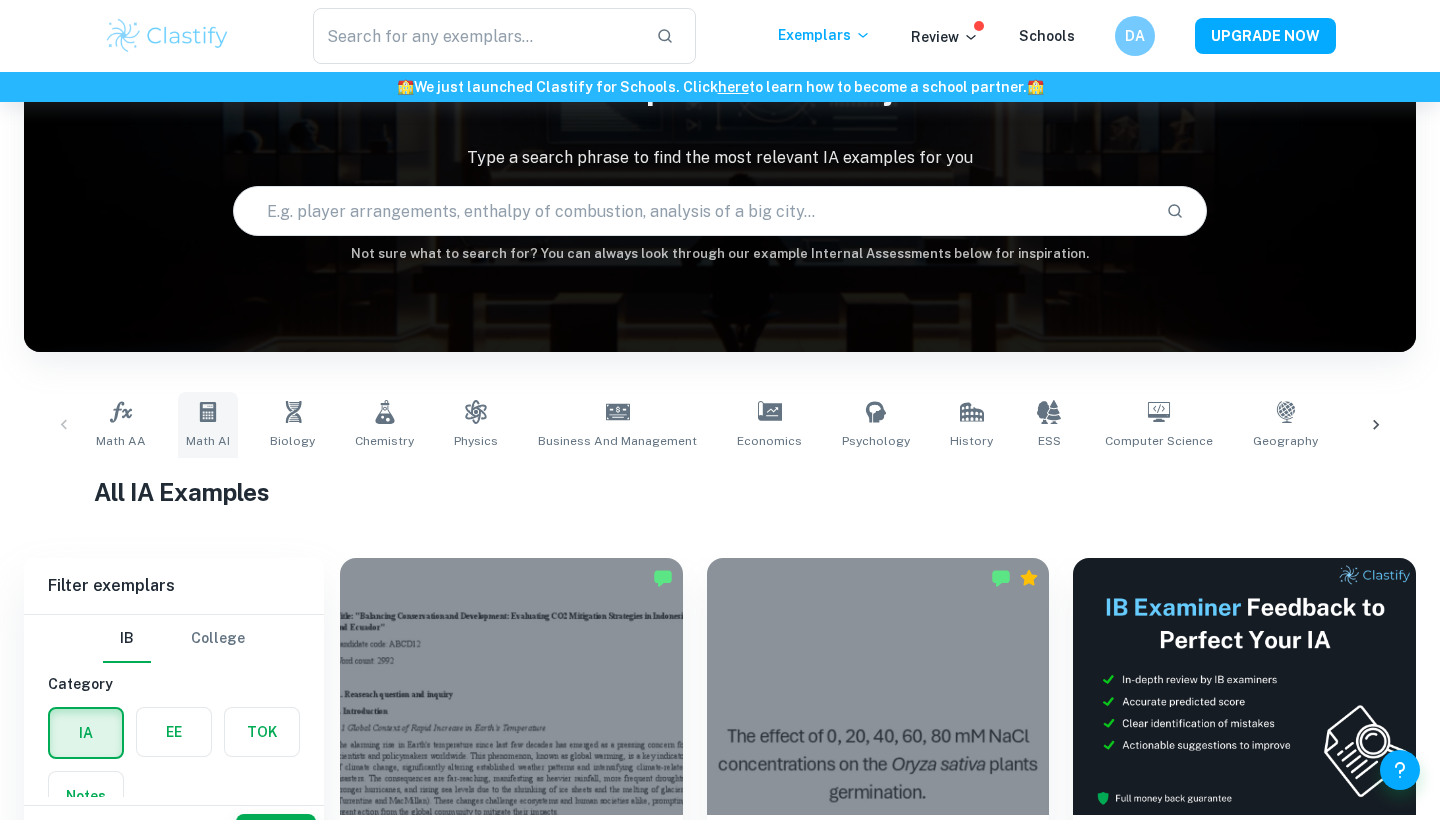 click 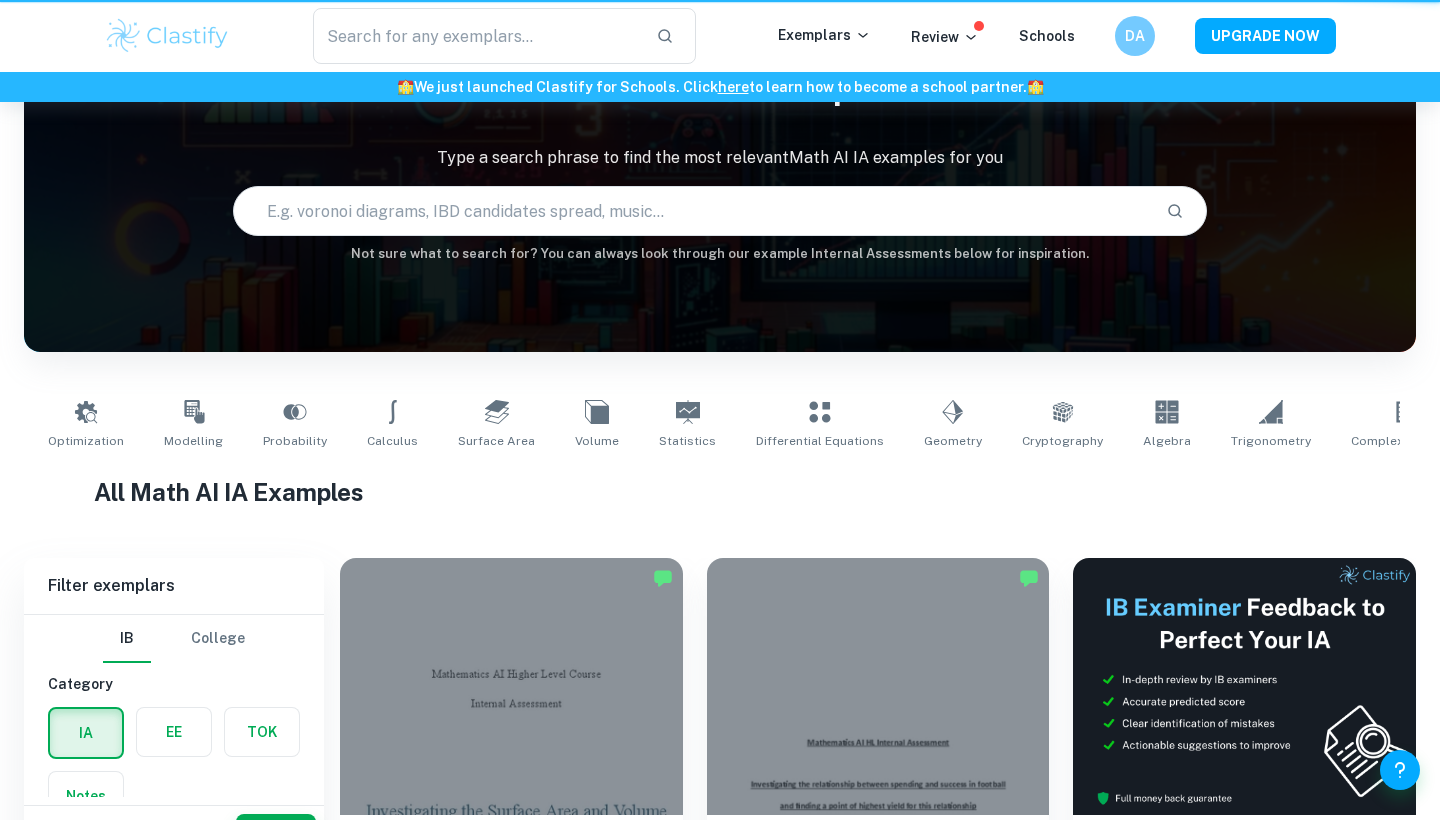 type on "Math AI" 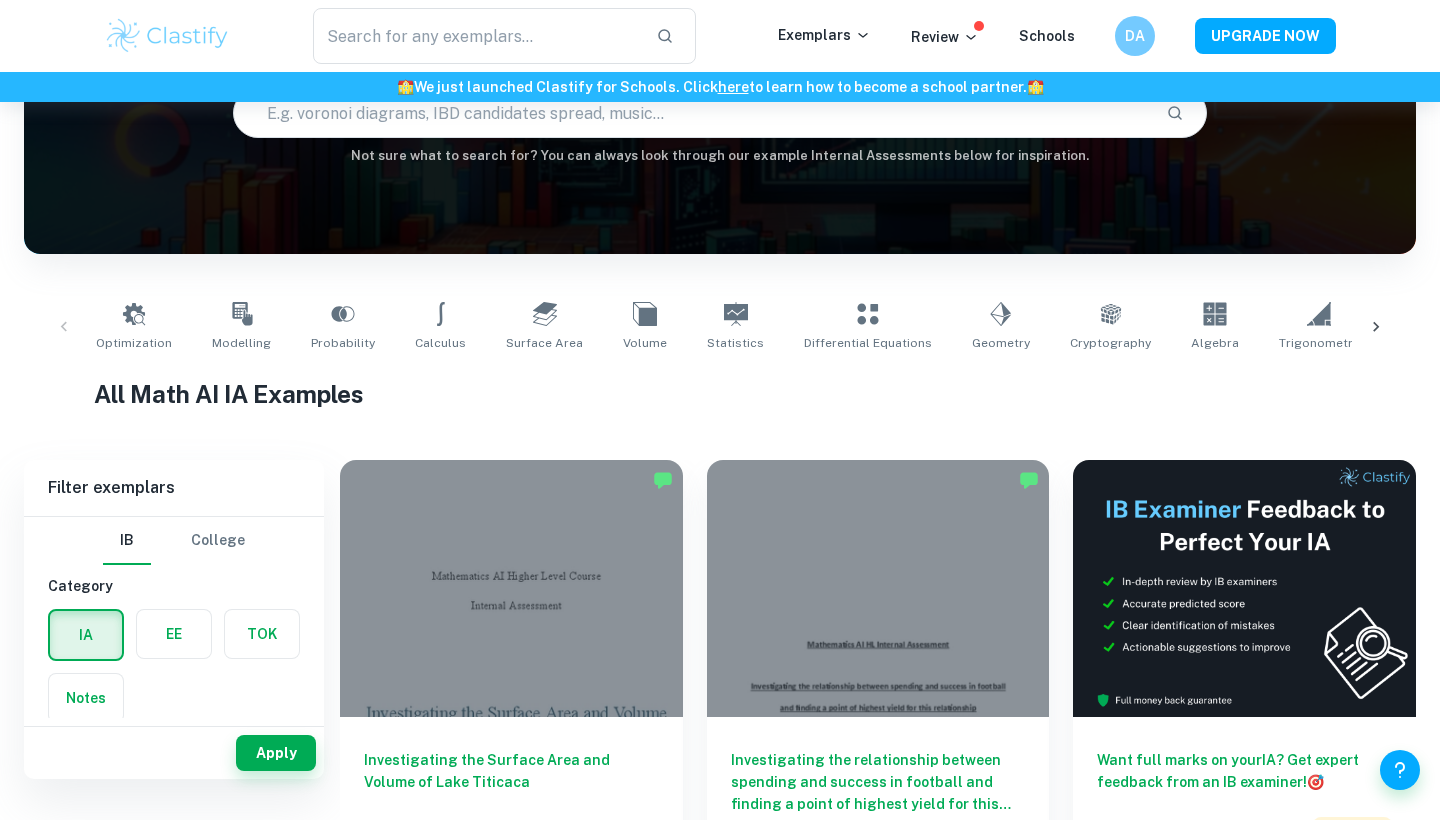 scroll, scrollTop: 183, scrollLeft: 0, axis: vertical 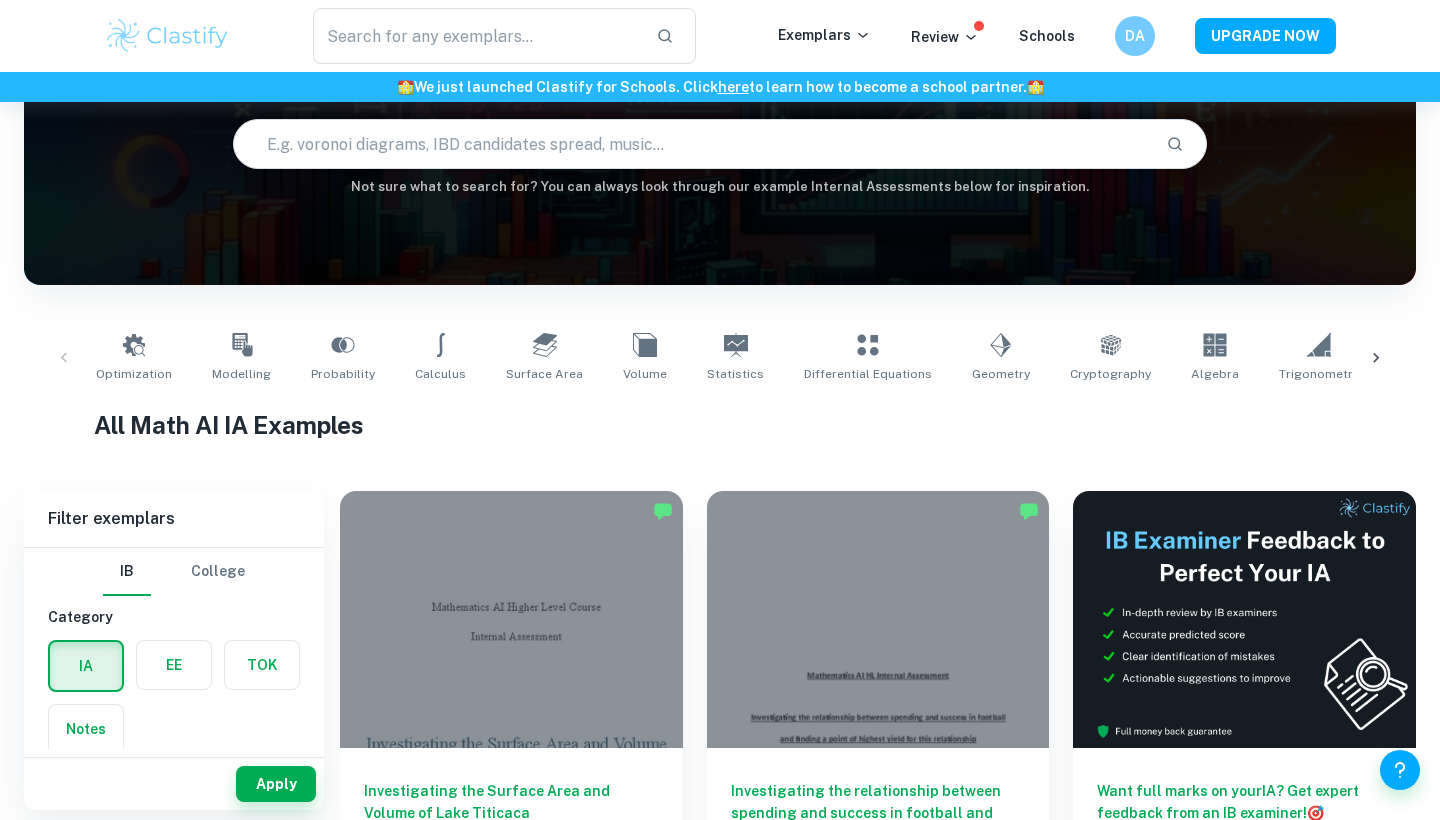 click at bounding box center (692, 144) 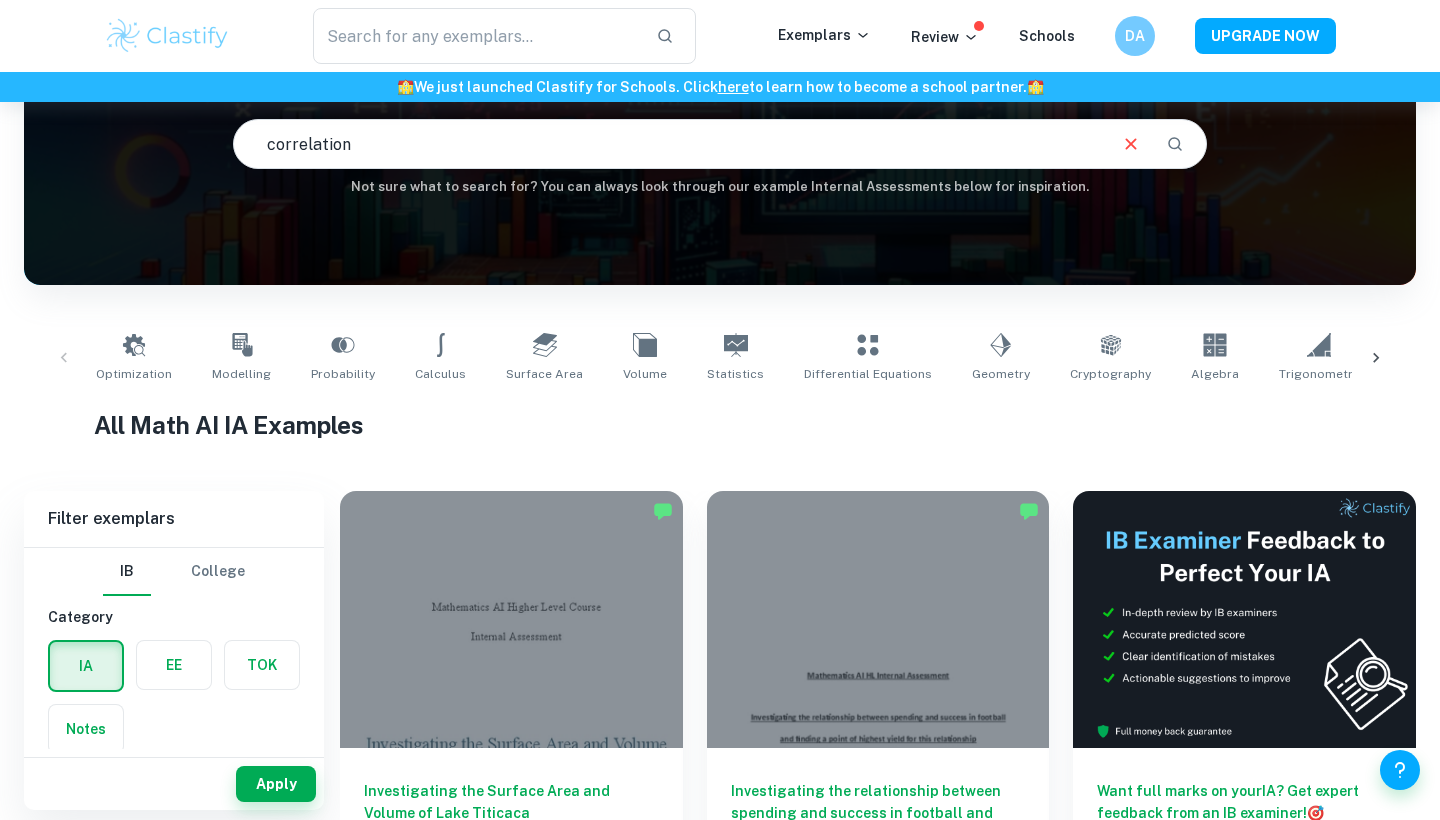 type on "correlation" 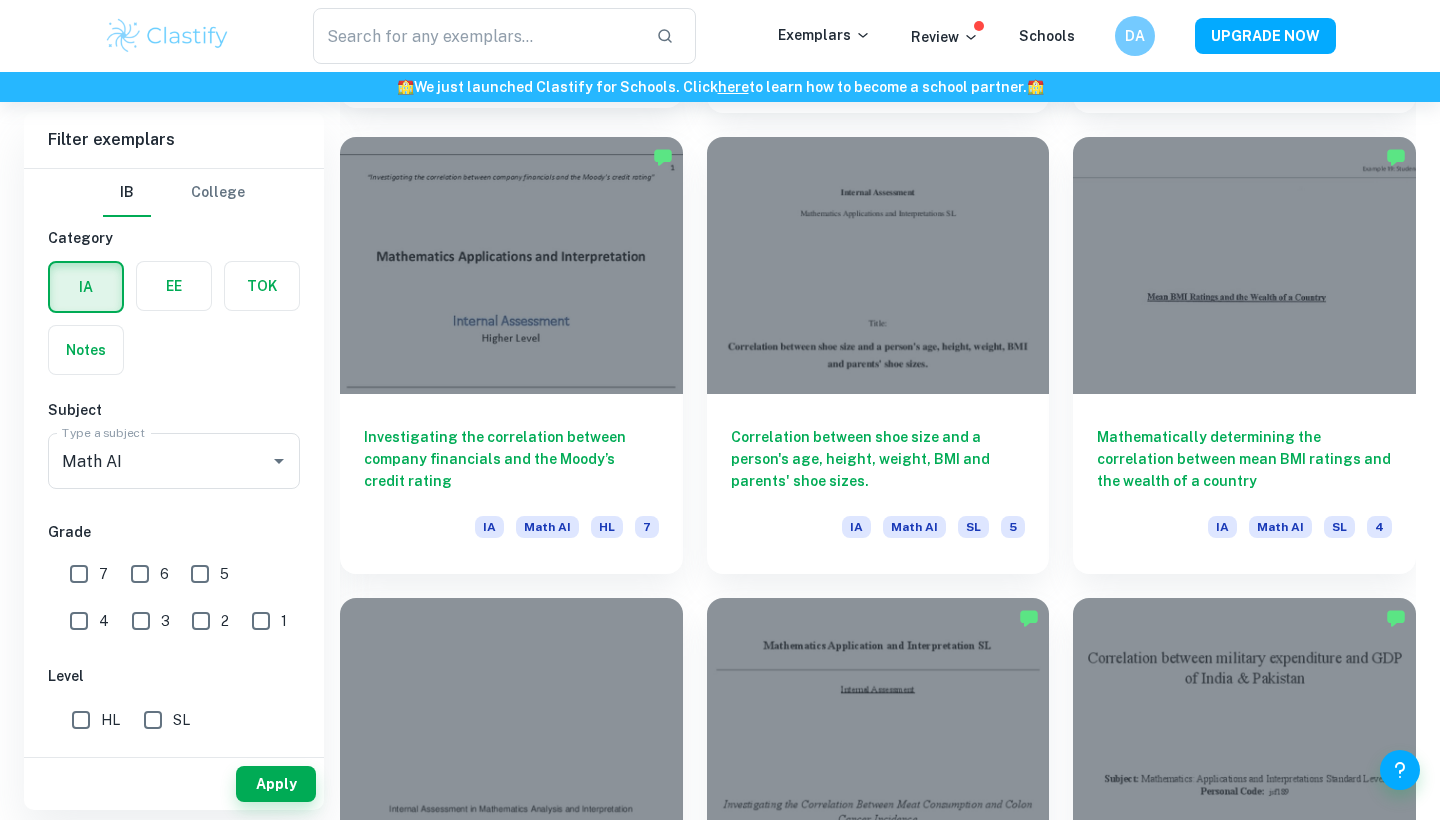 scroll, scrollTop: 1921, scrollLeft: 0, axis: vertical 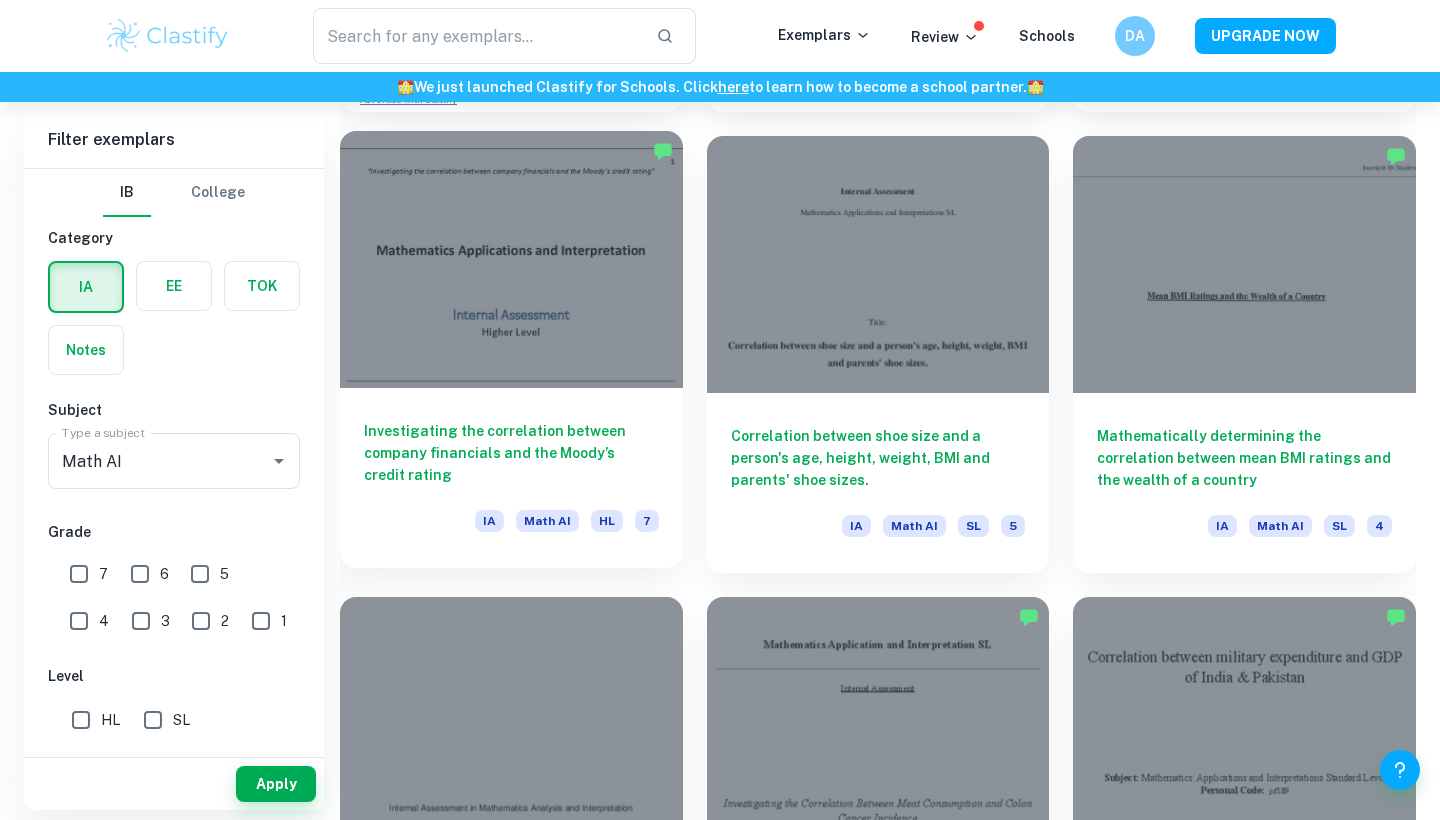 click at bounding box center [511, 259] 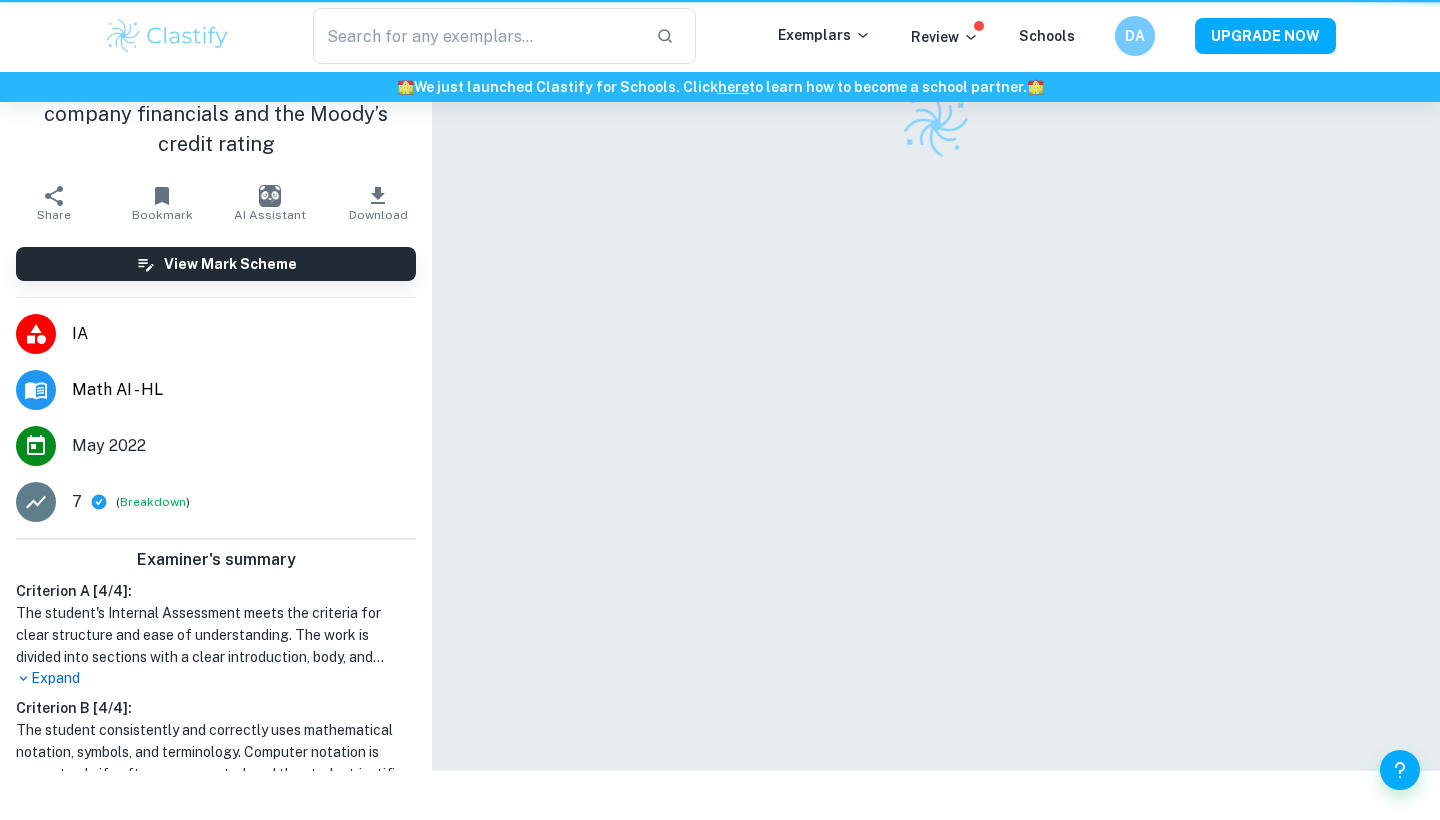 scroll, scrollTop: 0, scrollLeft: 0, axis: both 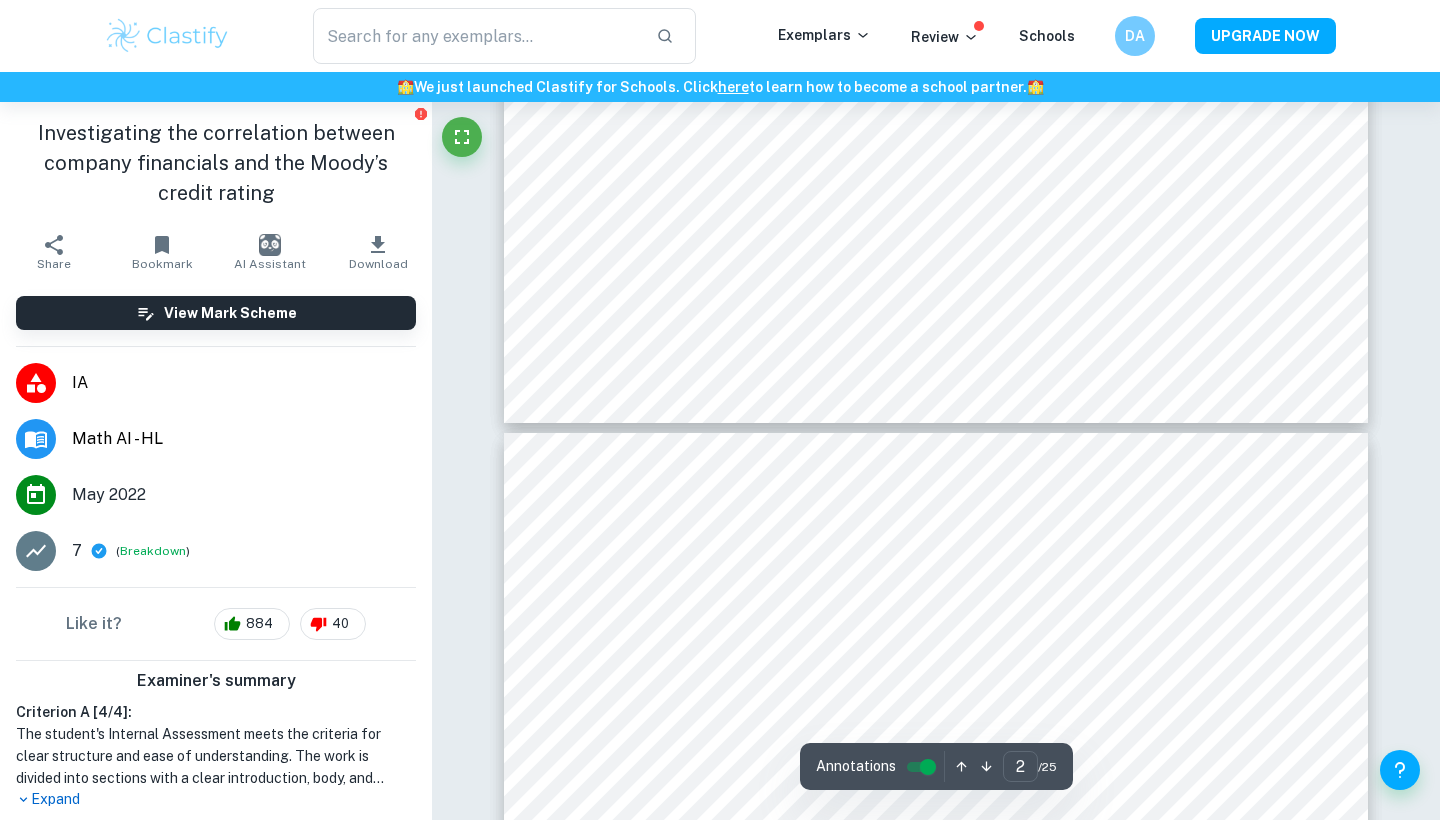 type on "3" 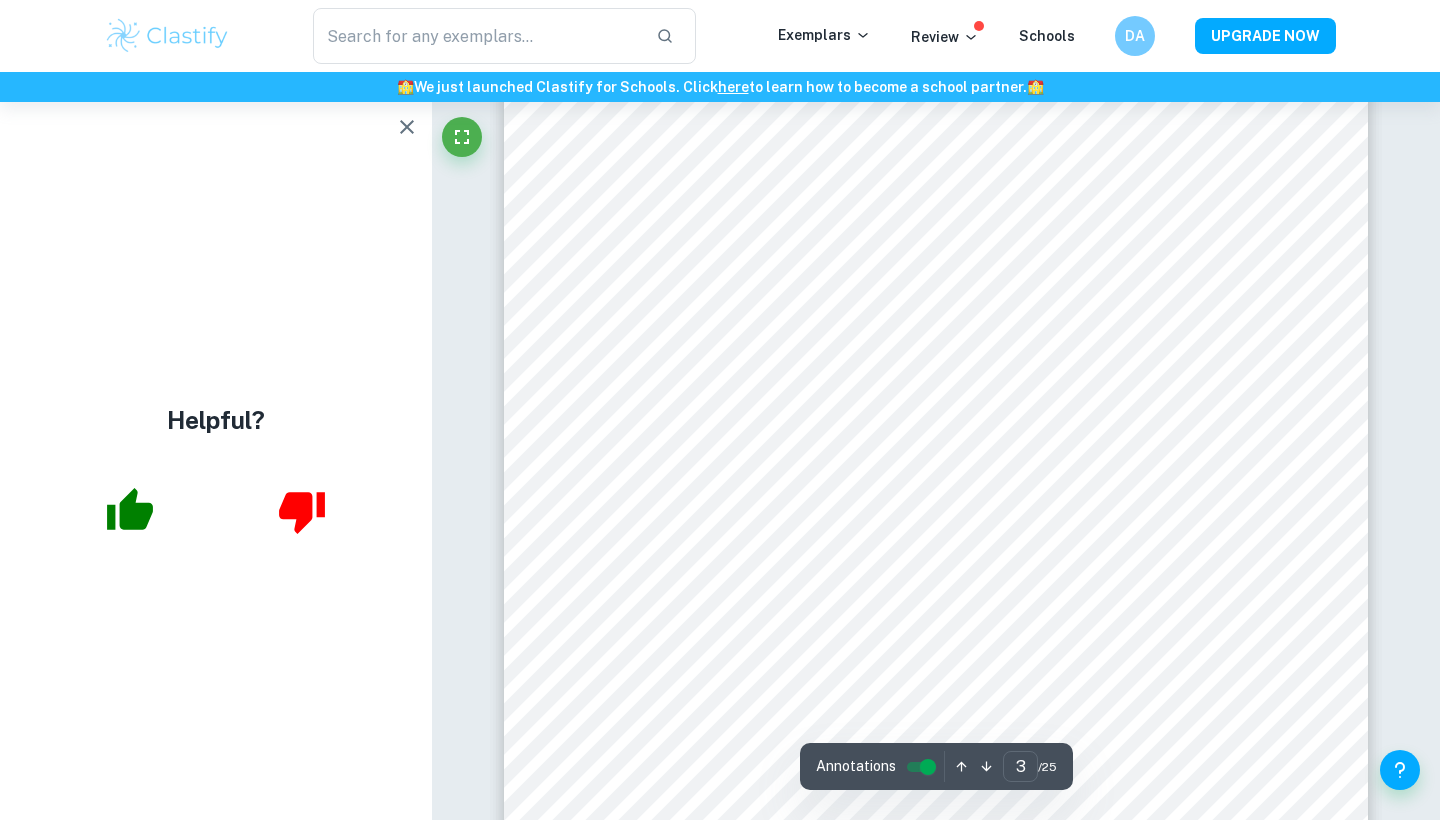 scroll, scrollTop: 3061, scrollLeft: 0, axis: vertical 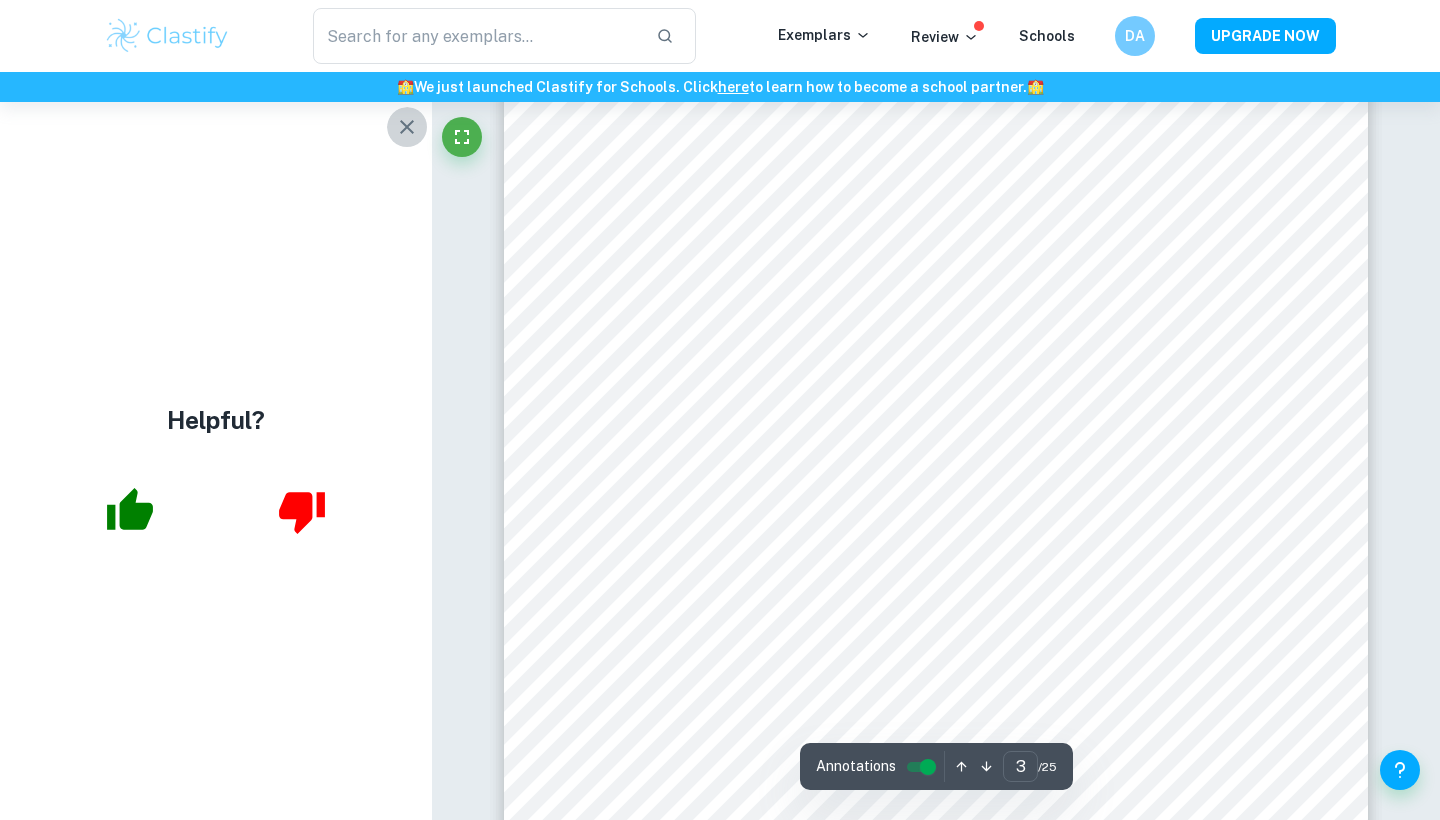 click at bounding box center [407, 127] 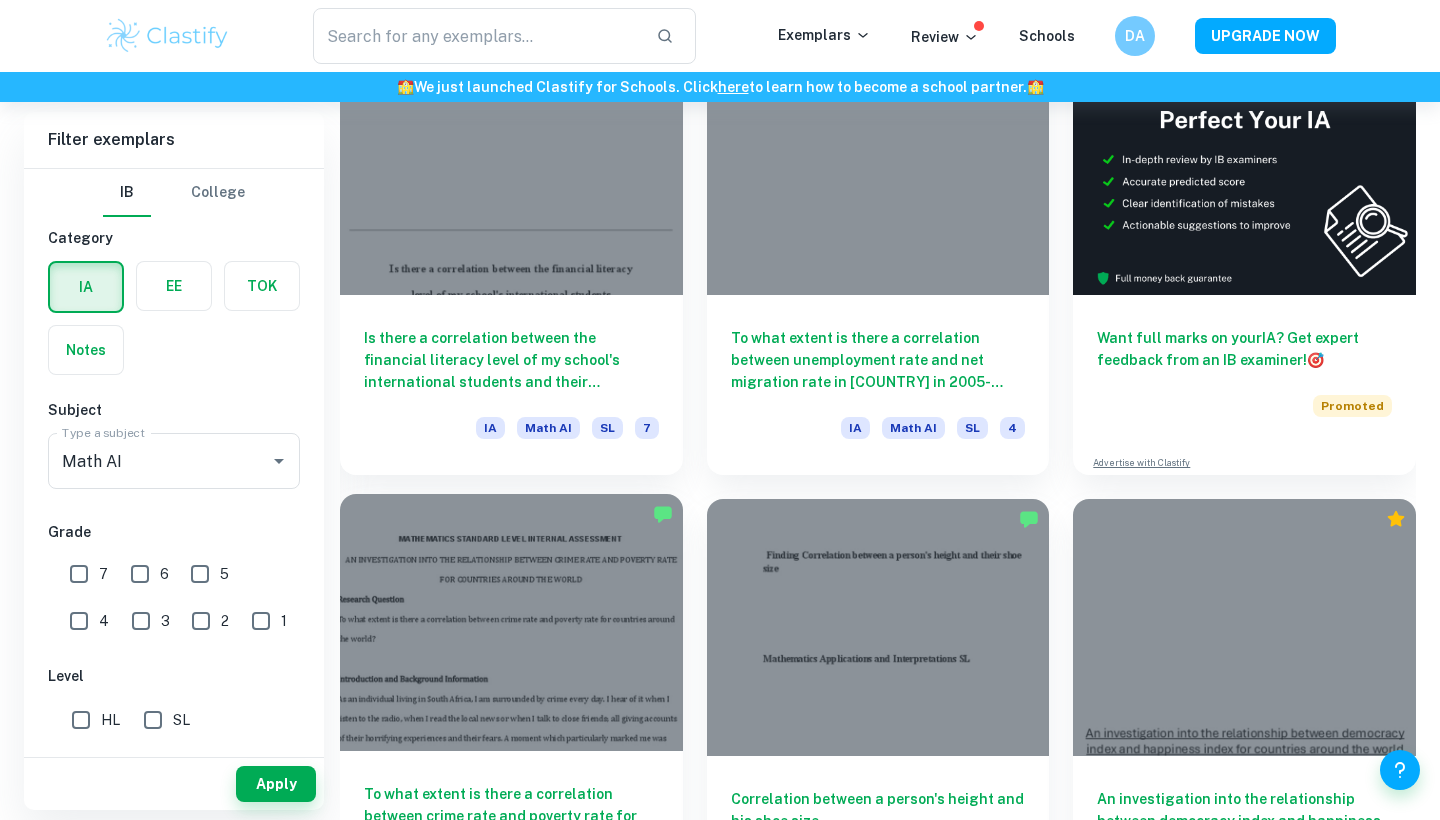 scroll, scrollTop: 641, scrollLeft: 0, axis: vertical 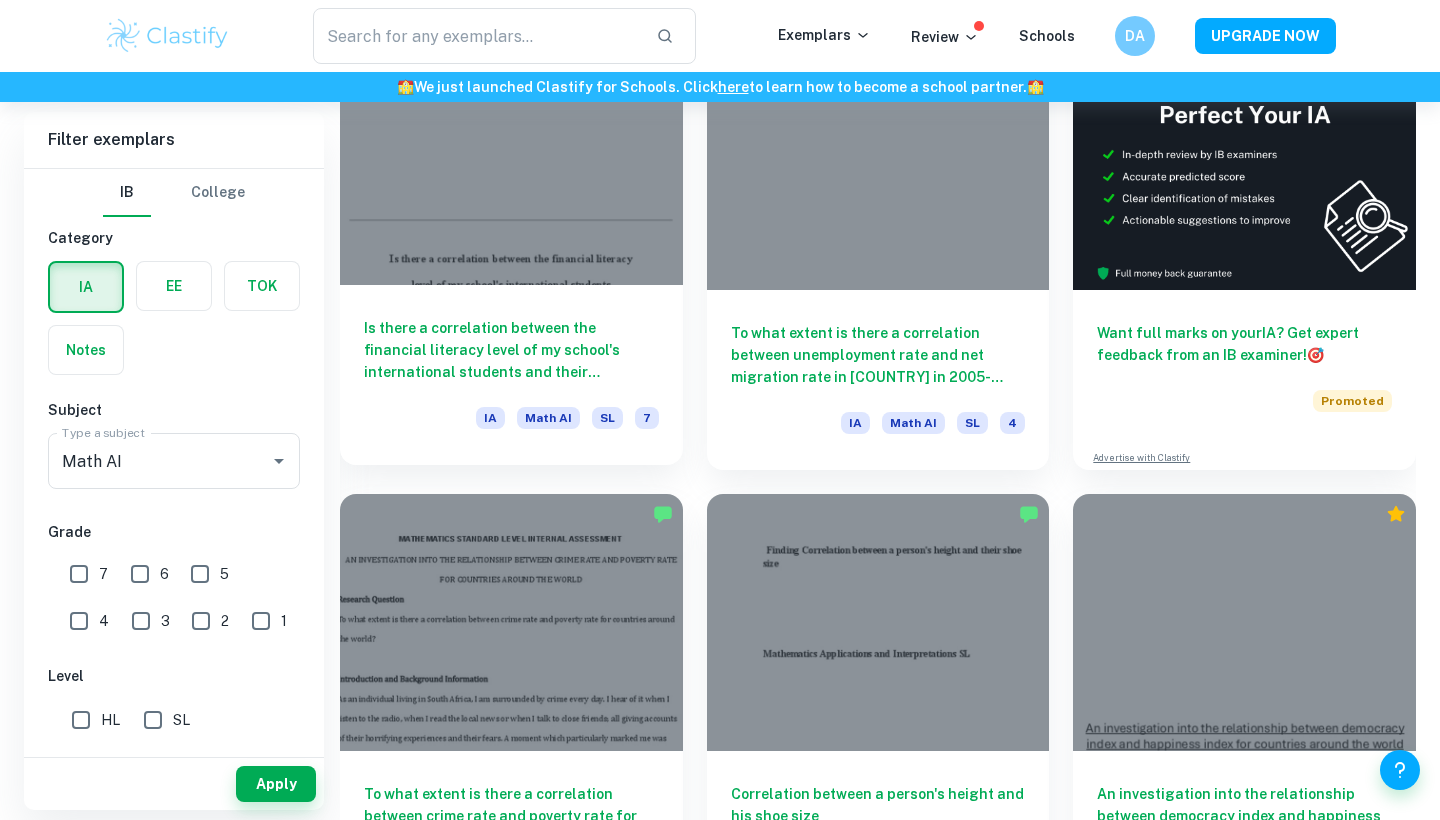 click on "Is there a correlation between the financial literacy level of my school's international students and their respective nation’s Human Development Index?" at bounding box center (511, 350) 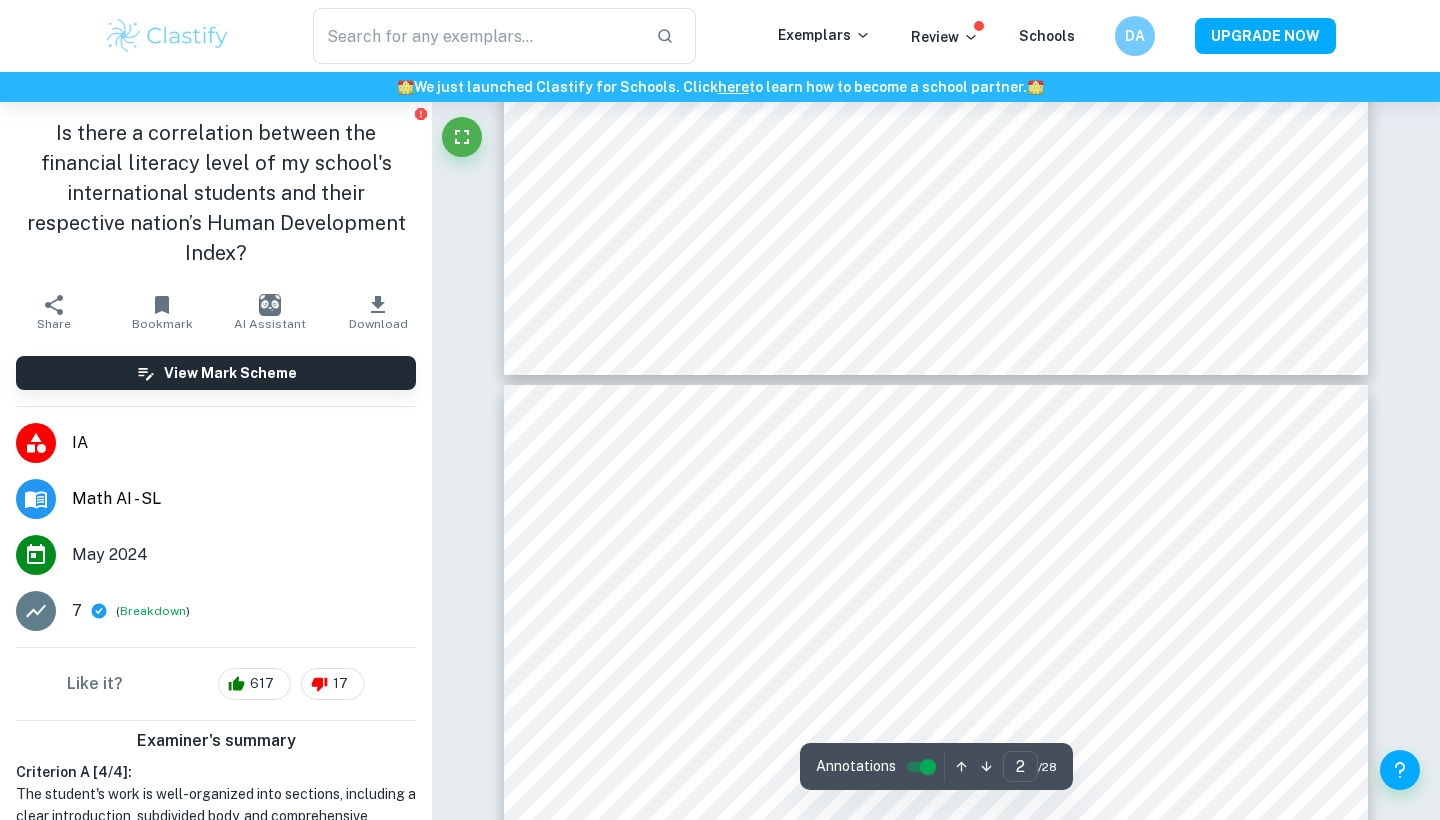 type on "3" 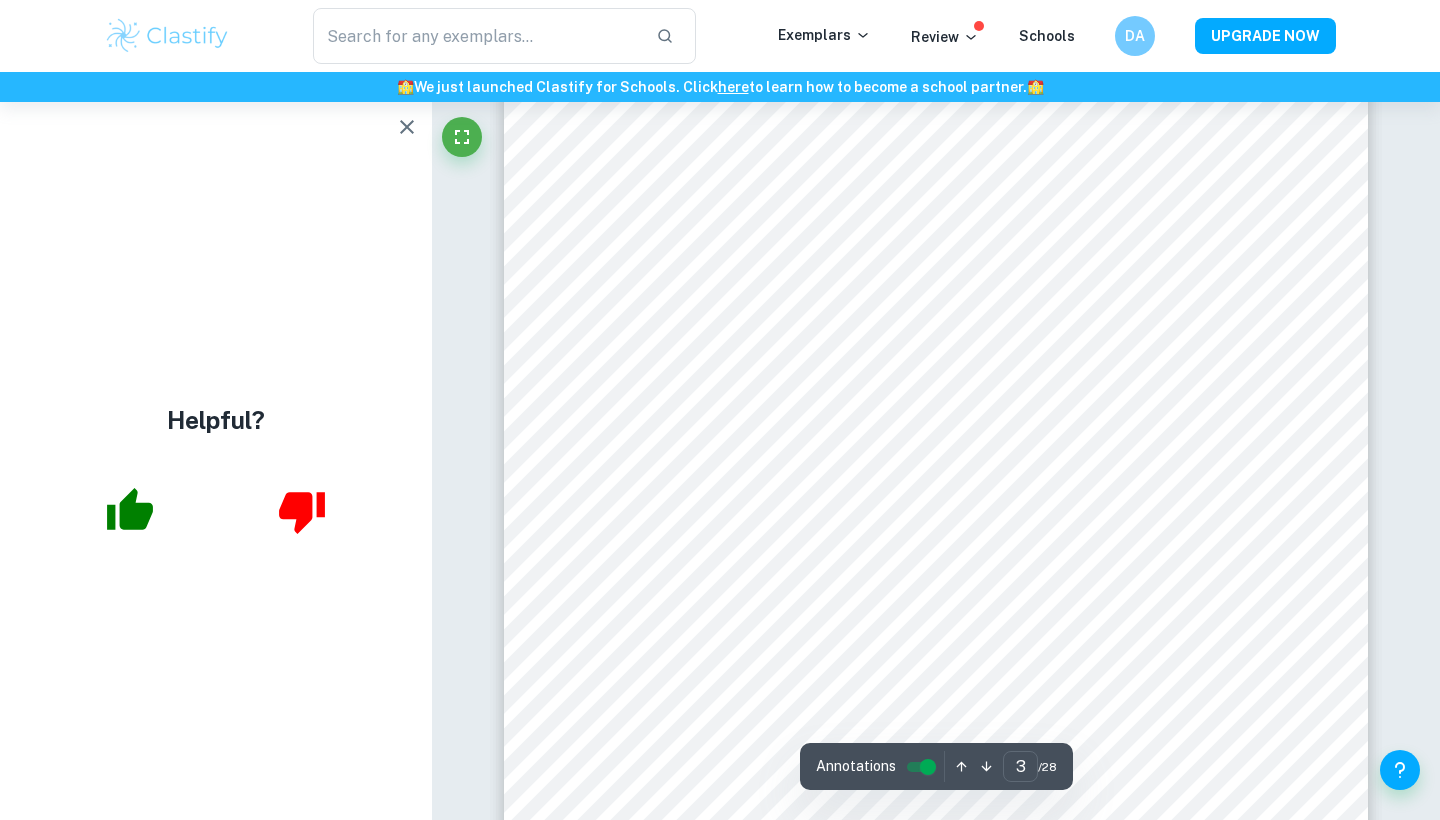 scroll, scrollTop: 2918, scrollLeft: 0, axis: vertical 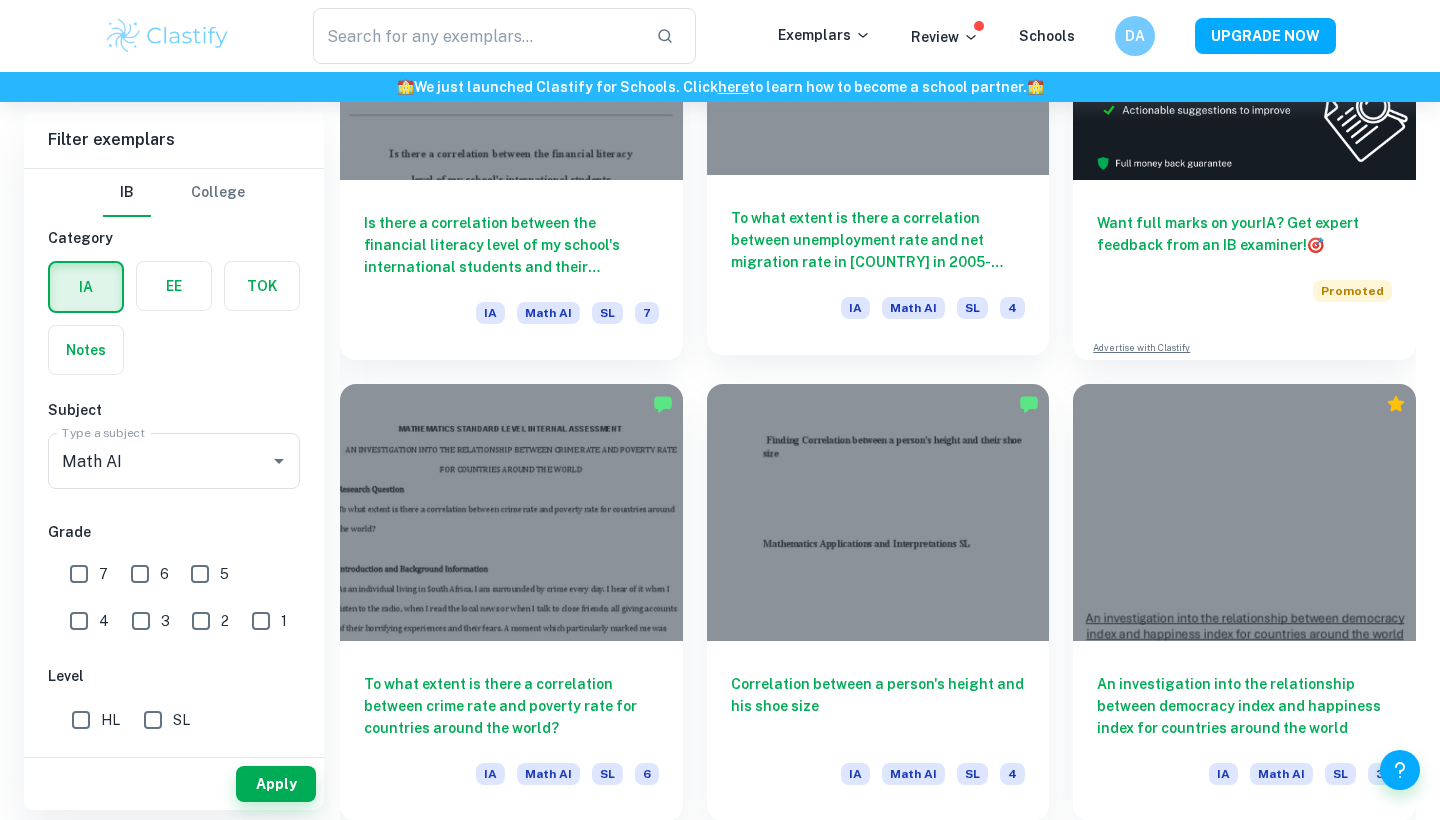 click at bounding box center (878, 46) 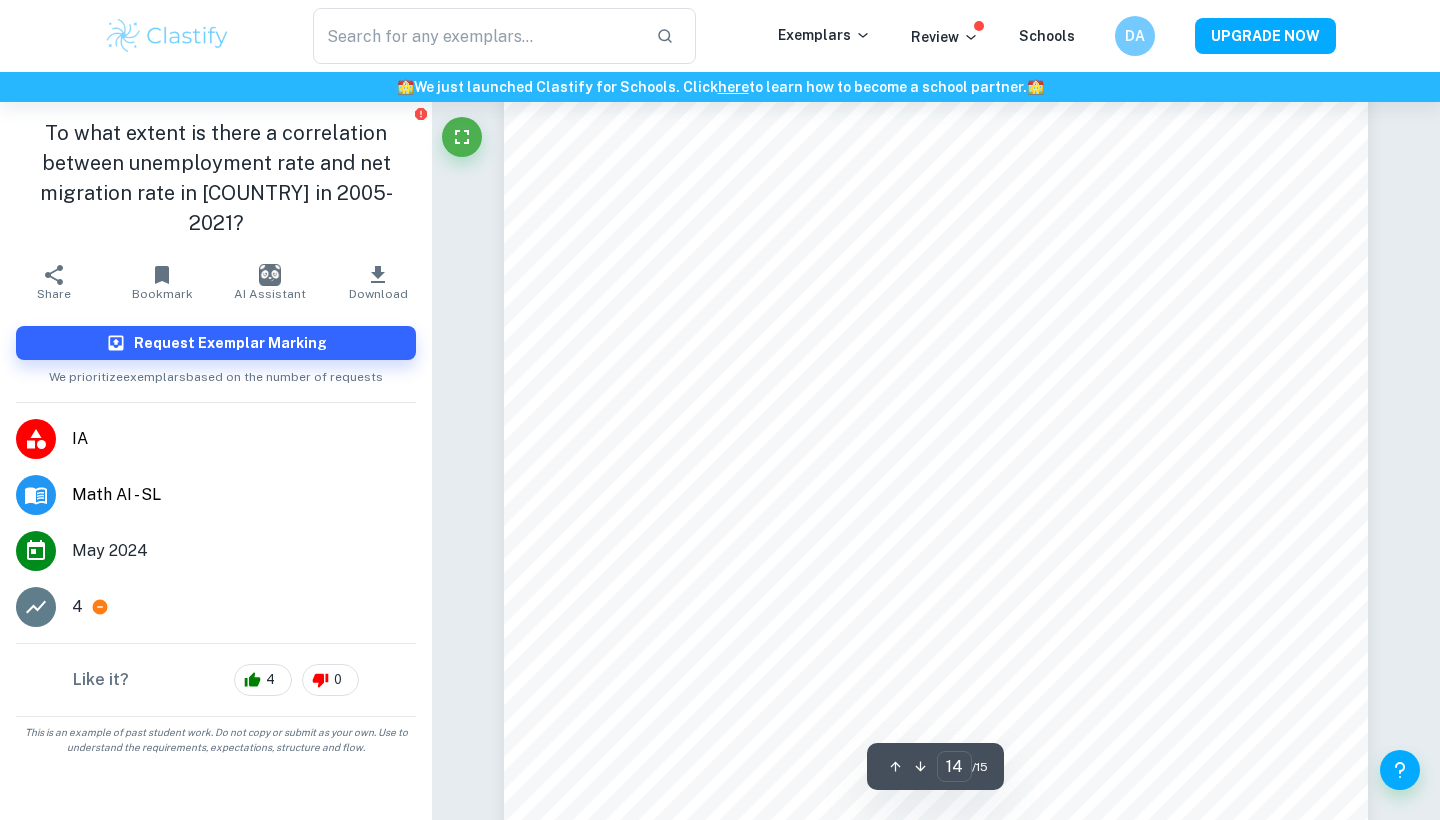 scroll, scrollTop: 16516, scrollLeft: 1, axis: both 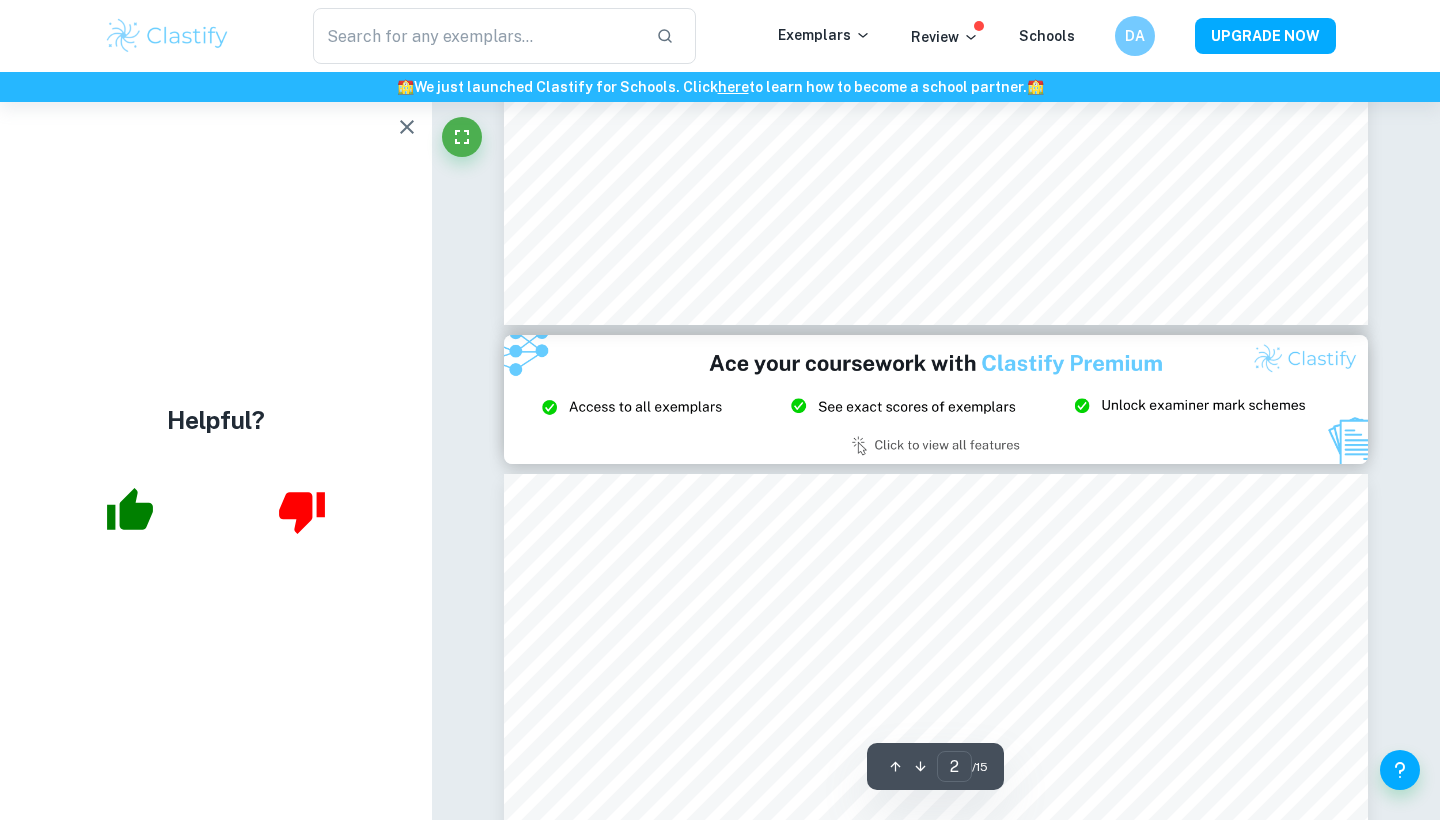 type on "3" 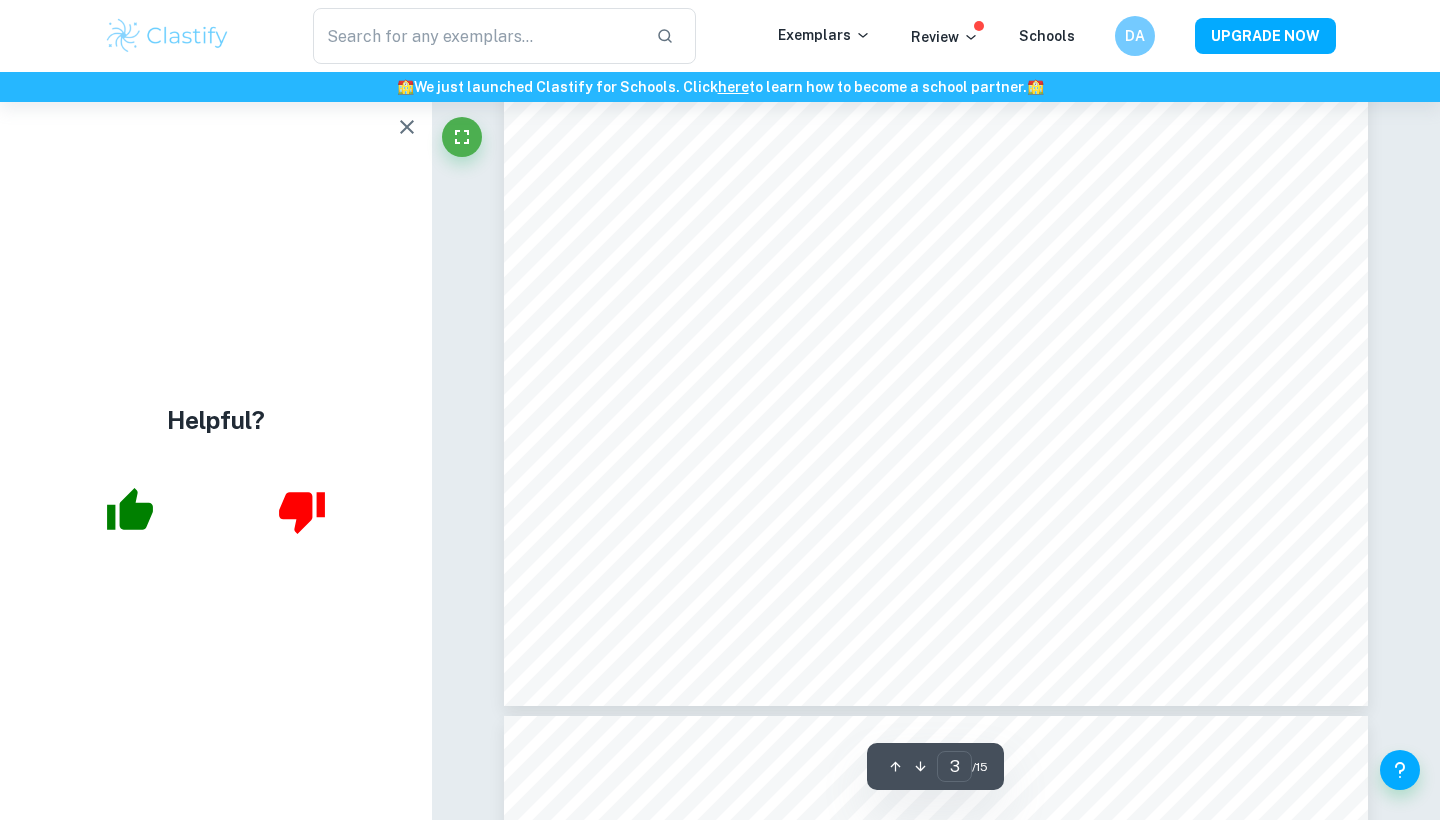 scroll, scrollTop: 3414, scrollLeft: 0, axis: vertical 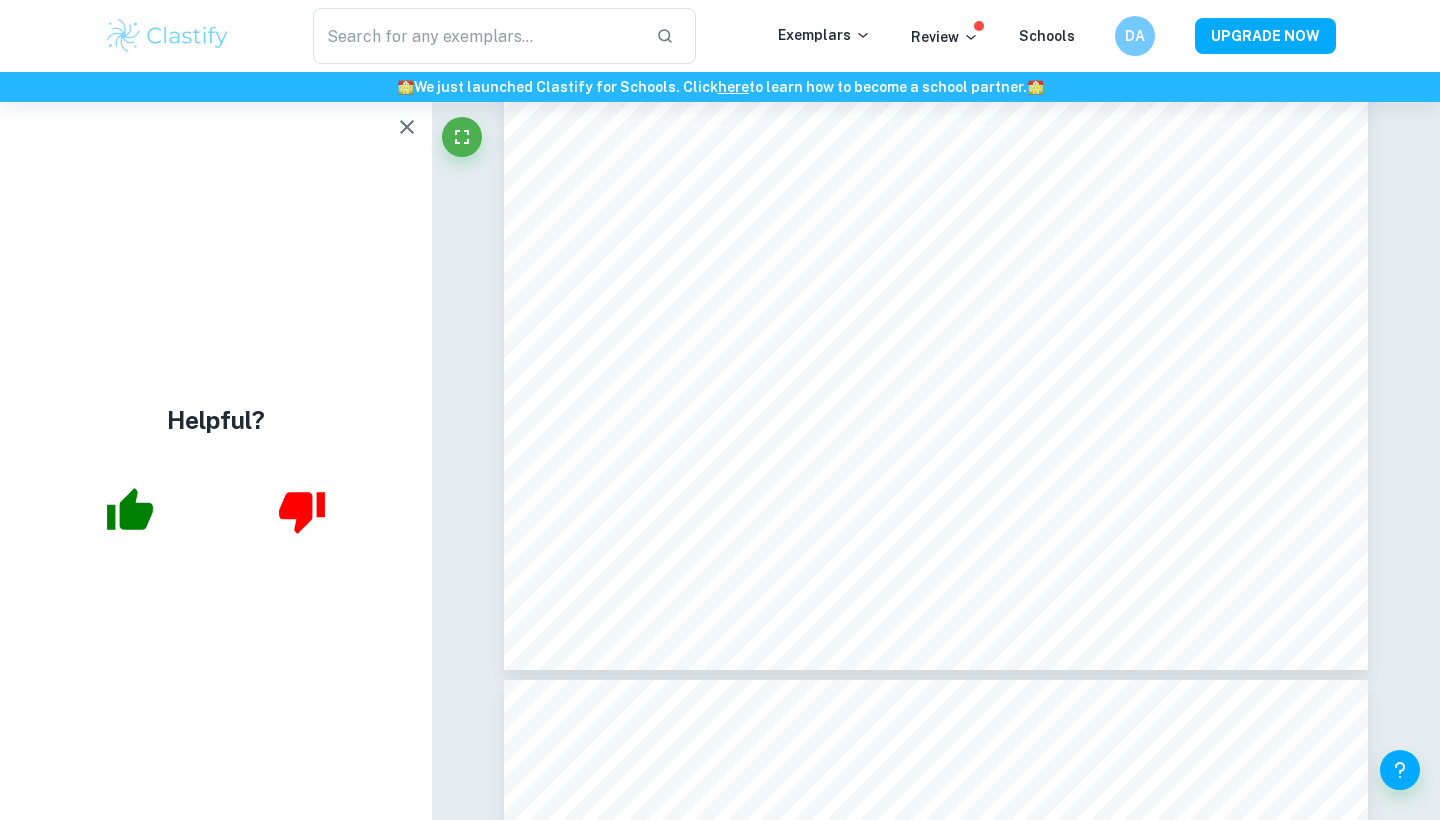 click 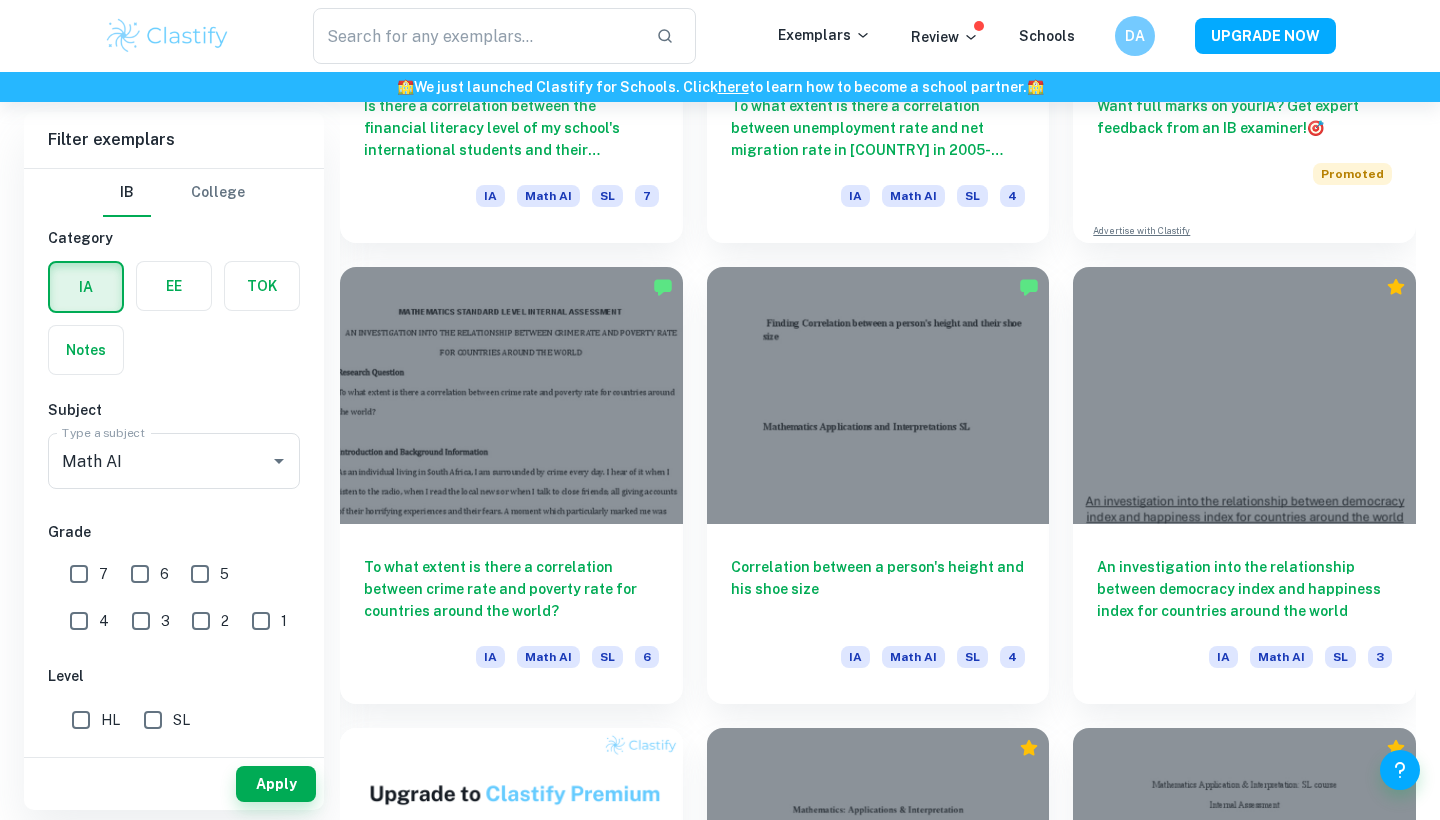 scroll, scrollTop: 869, scrollLeft: 0, axis: vertical 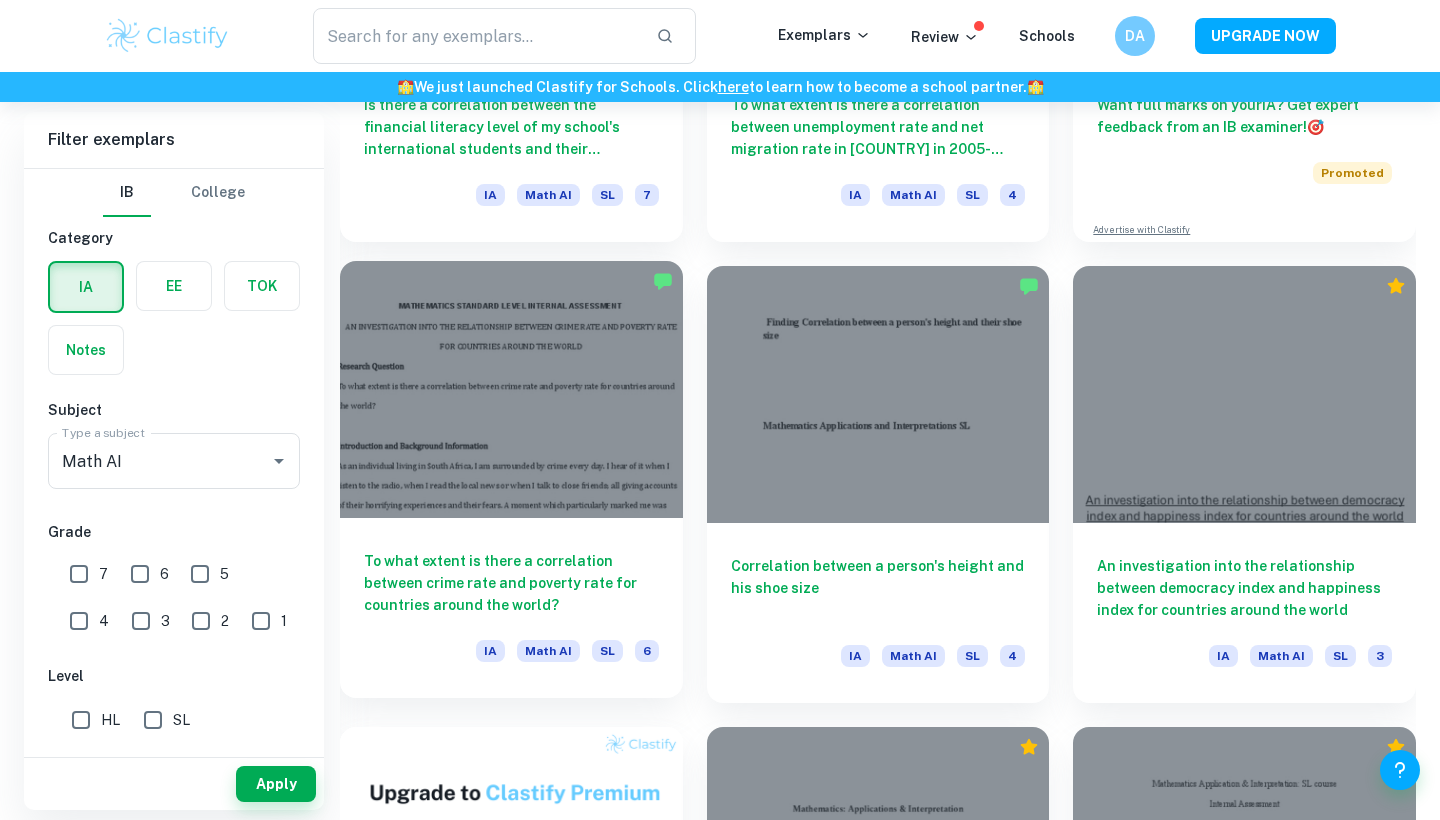 click at bounding box center [511, 389] 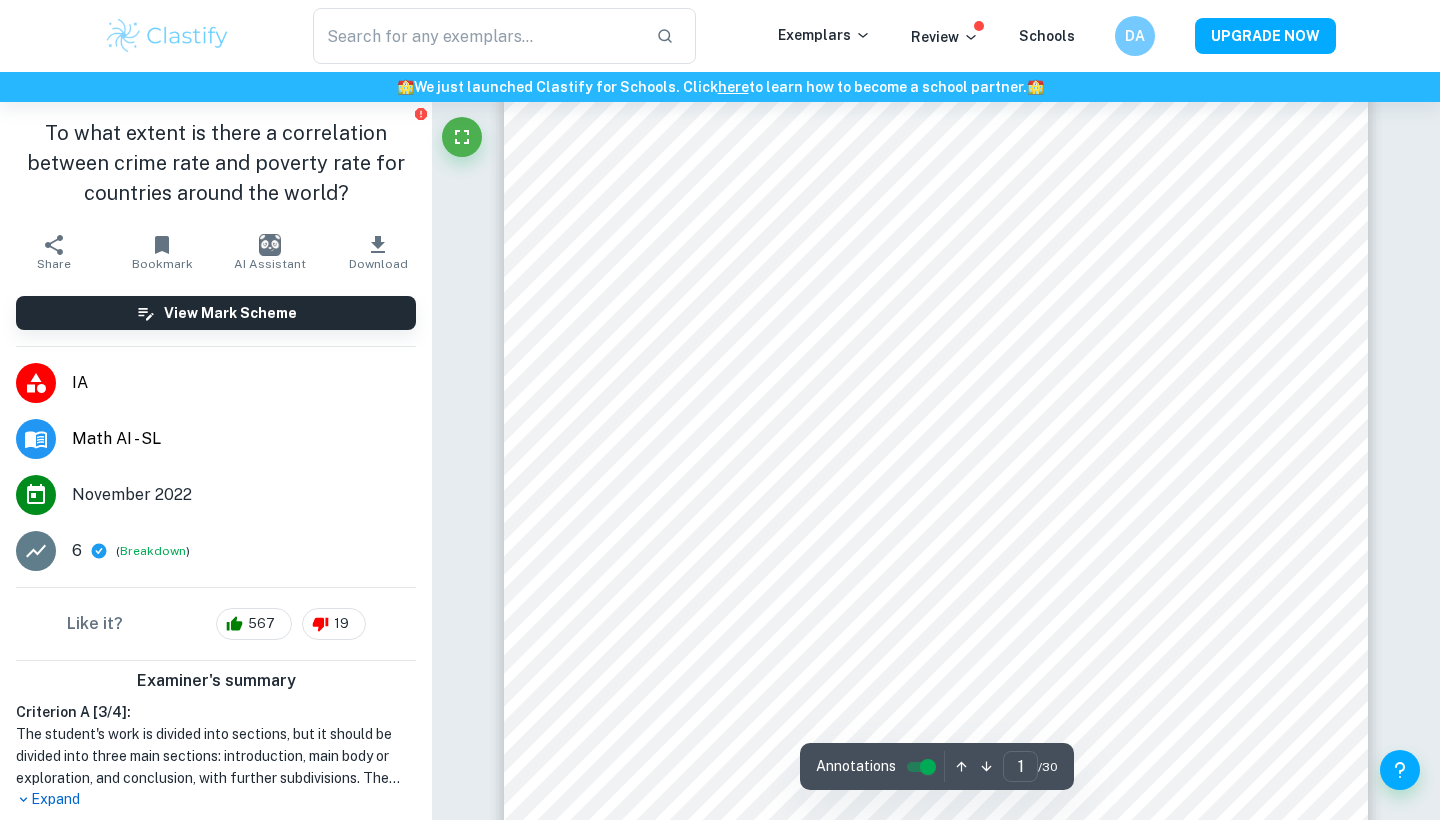 scroll, scrollTop: 161, scrollLeft: 0, axis: vertical 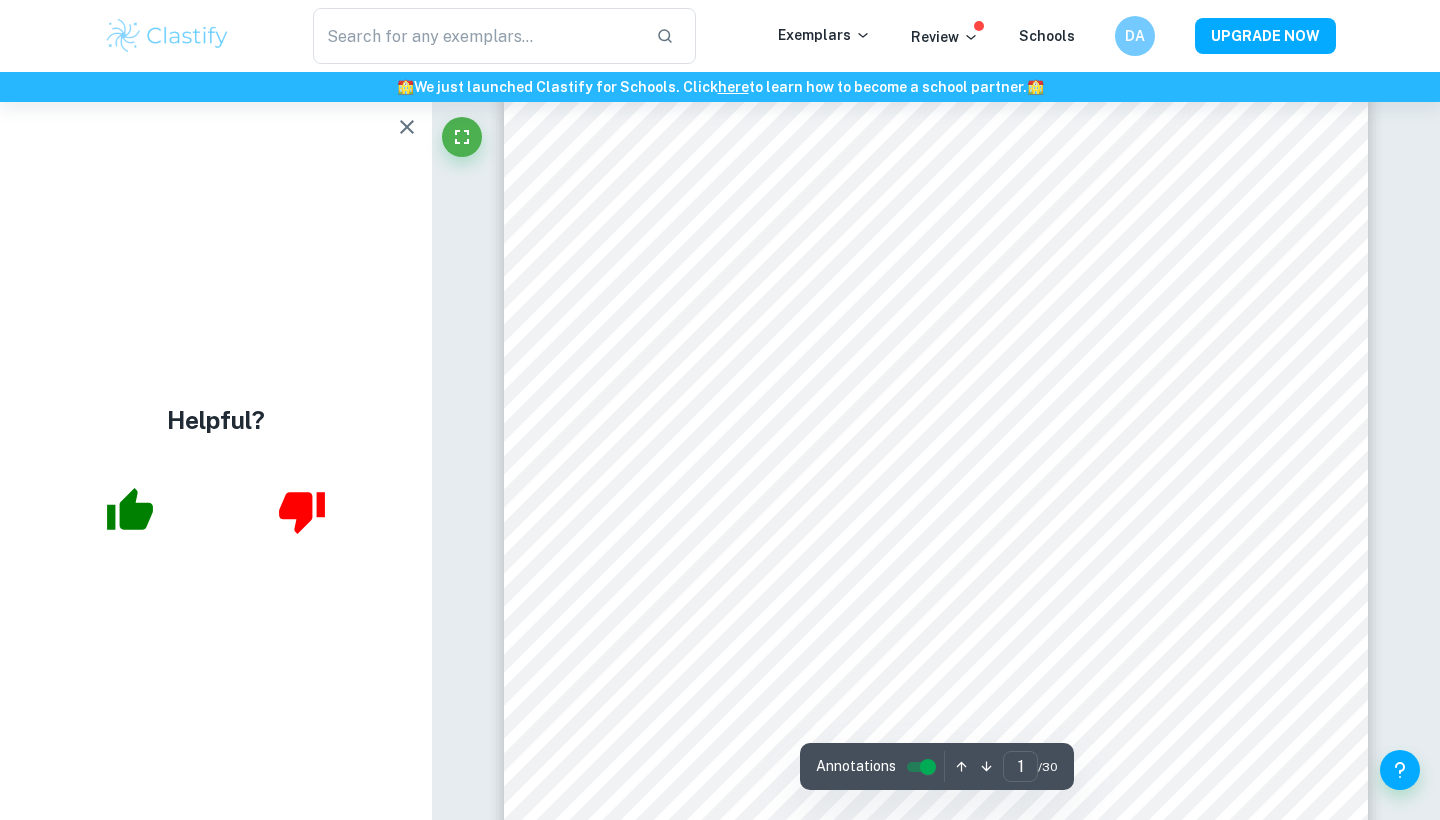 click 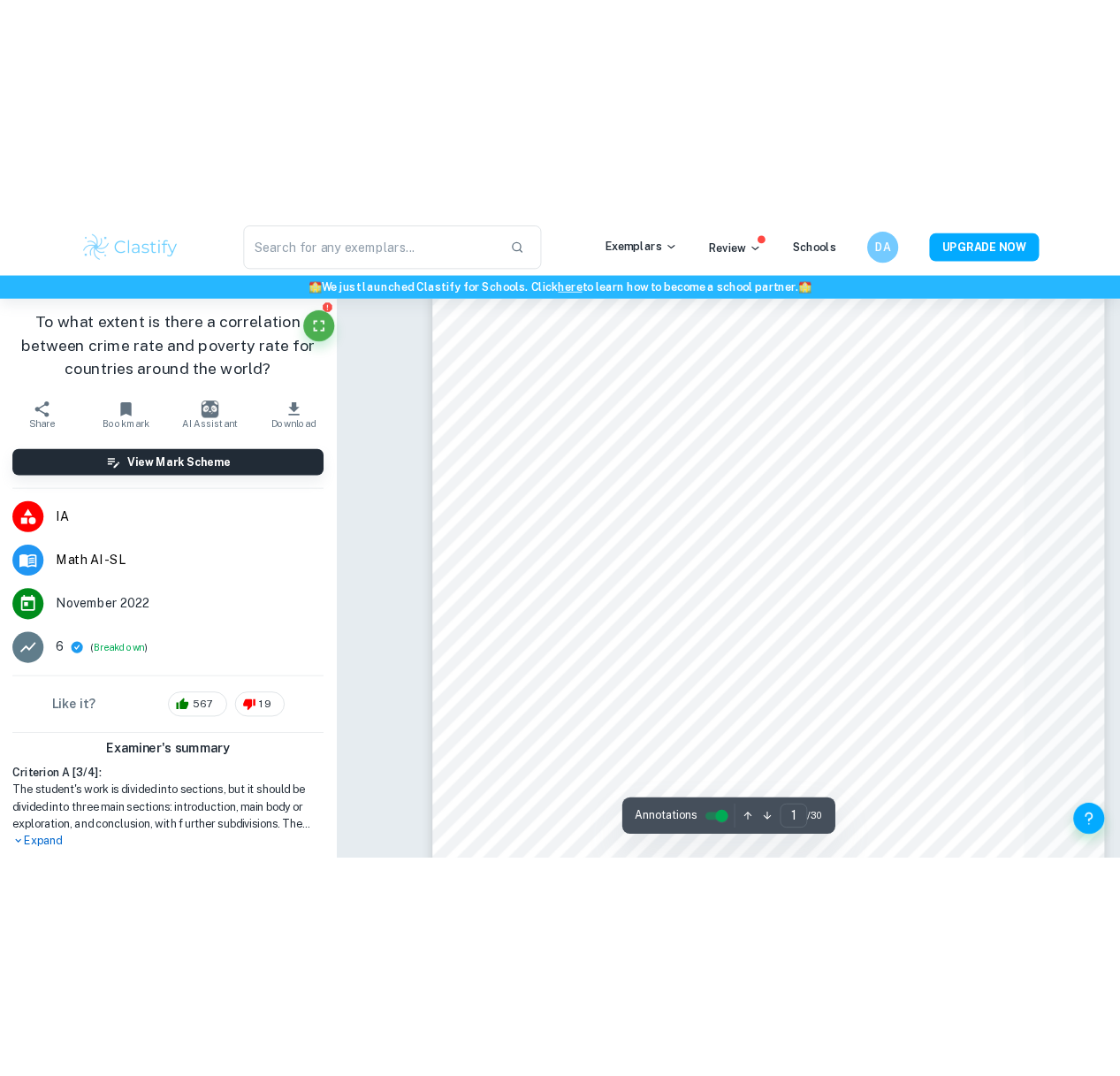 scroll, scrollTop: 142, scrollLeft: 0, axis: vertical 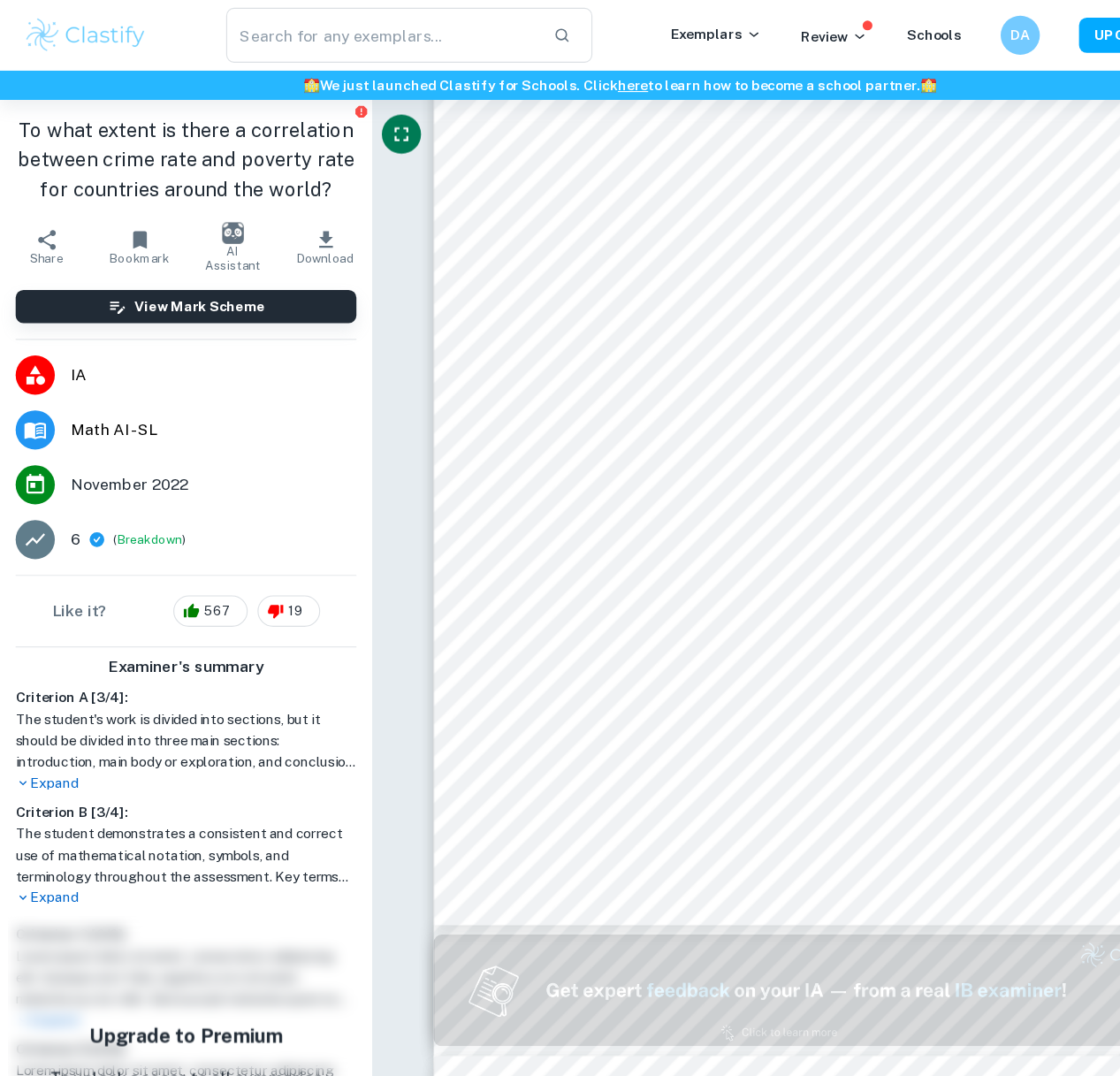 click 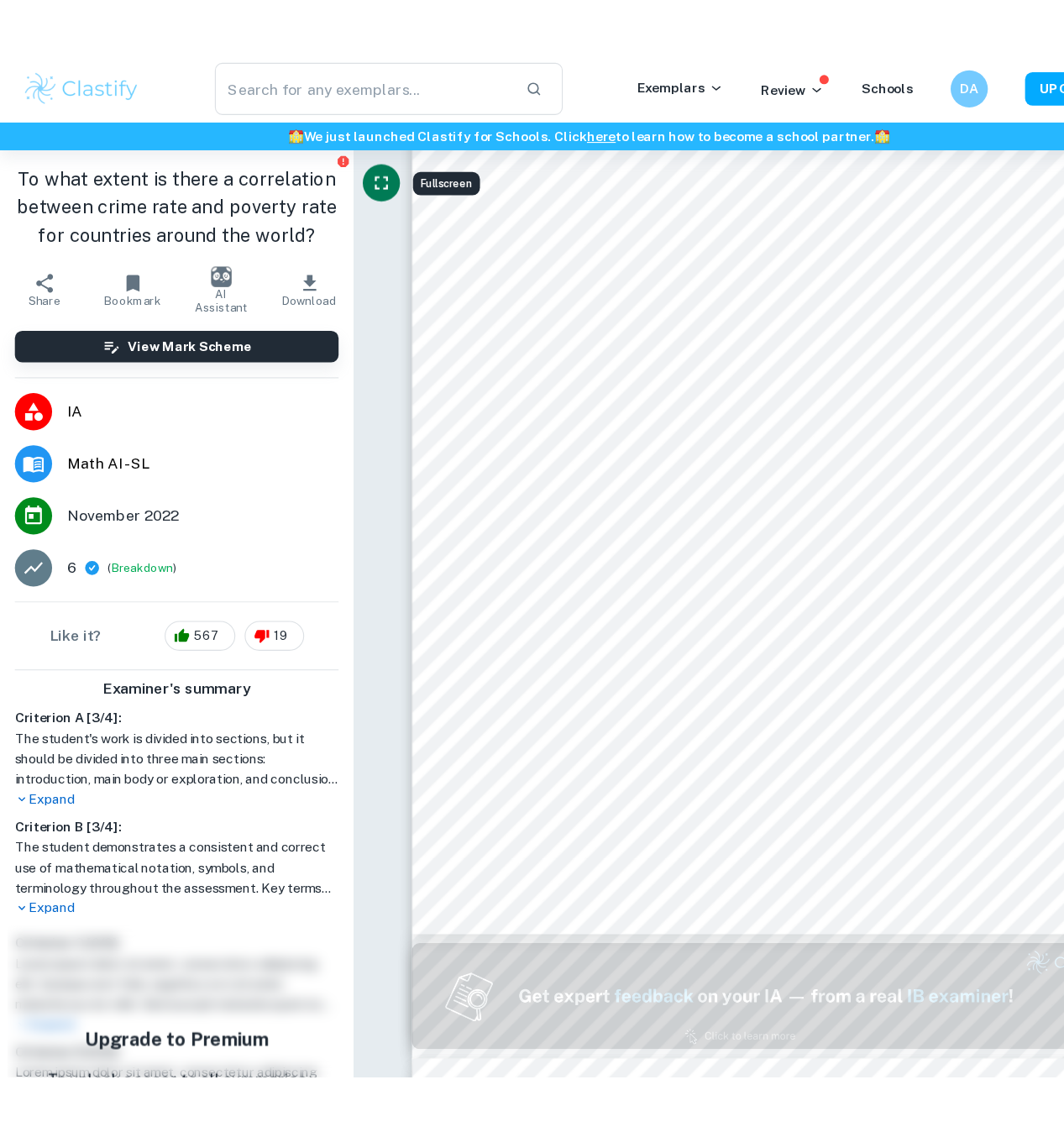 scroll, scrollTop: 135, scrollLeft: 0, axis: vertical 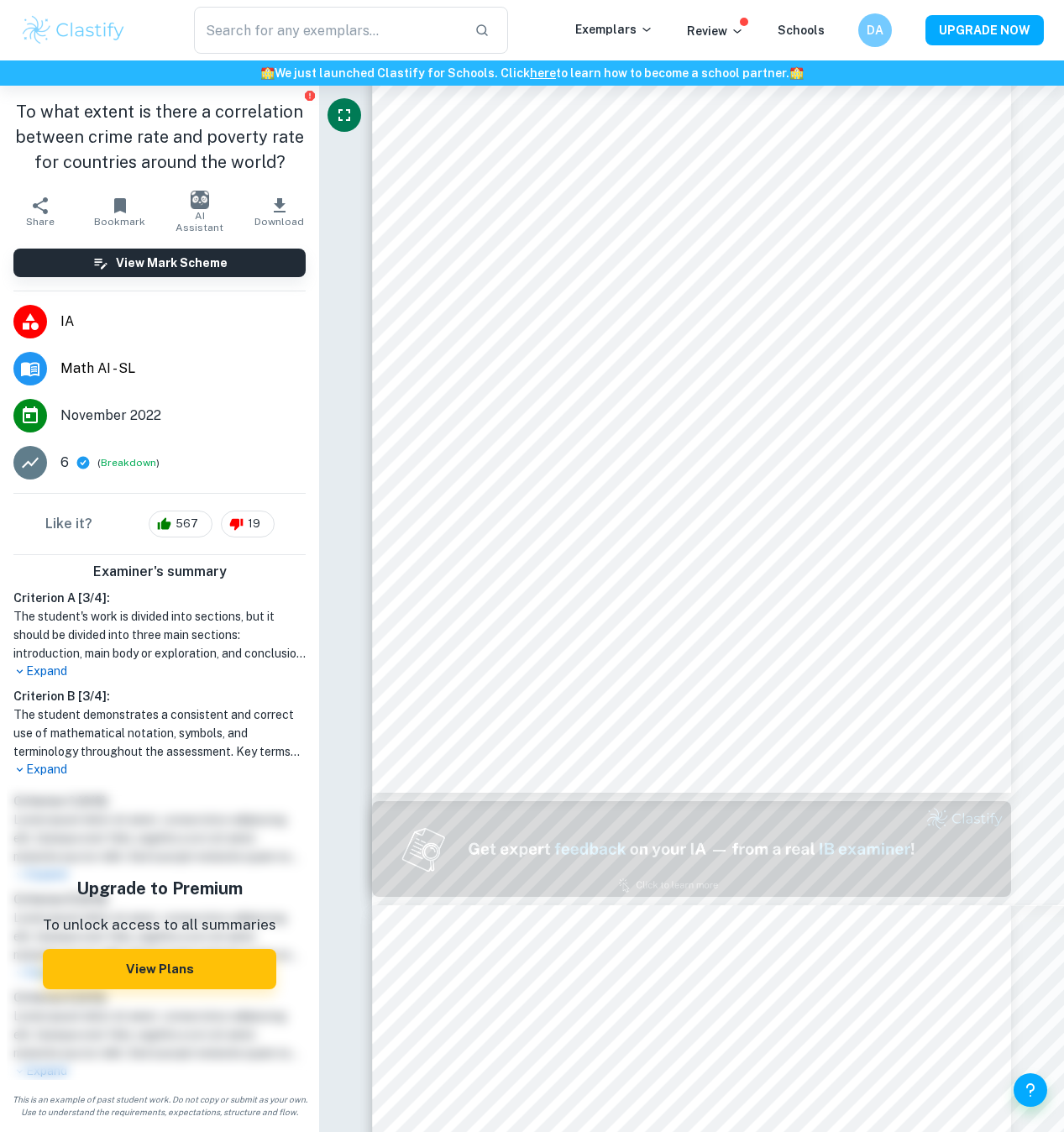 click at bounding box center [344, 115] 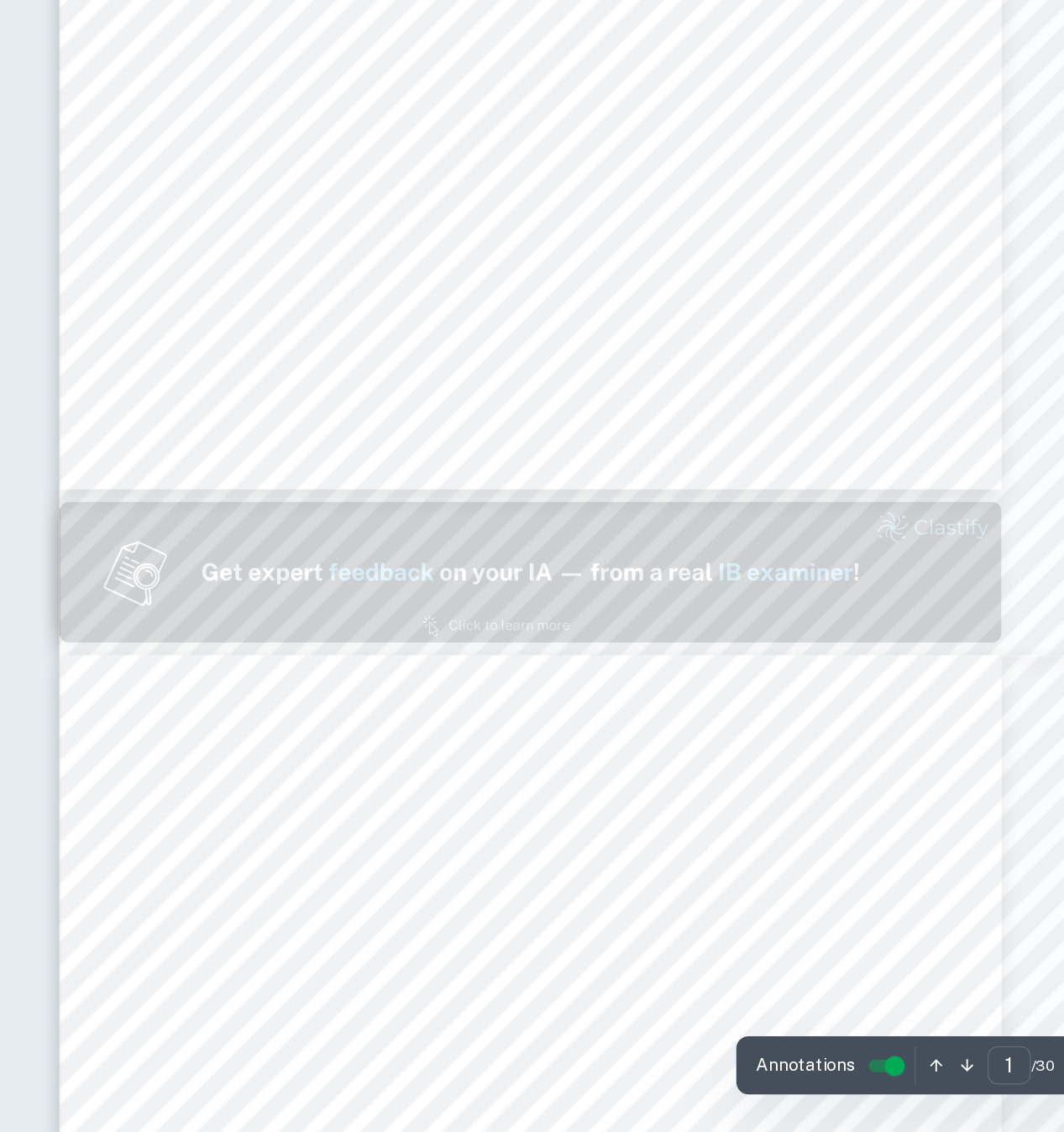 scroll, scrollTop: 233, scrollLeft: 0, axis: vertical 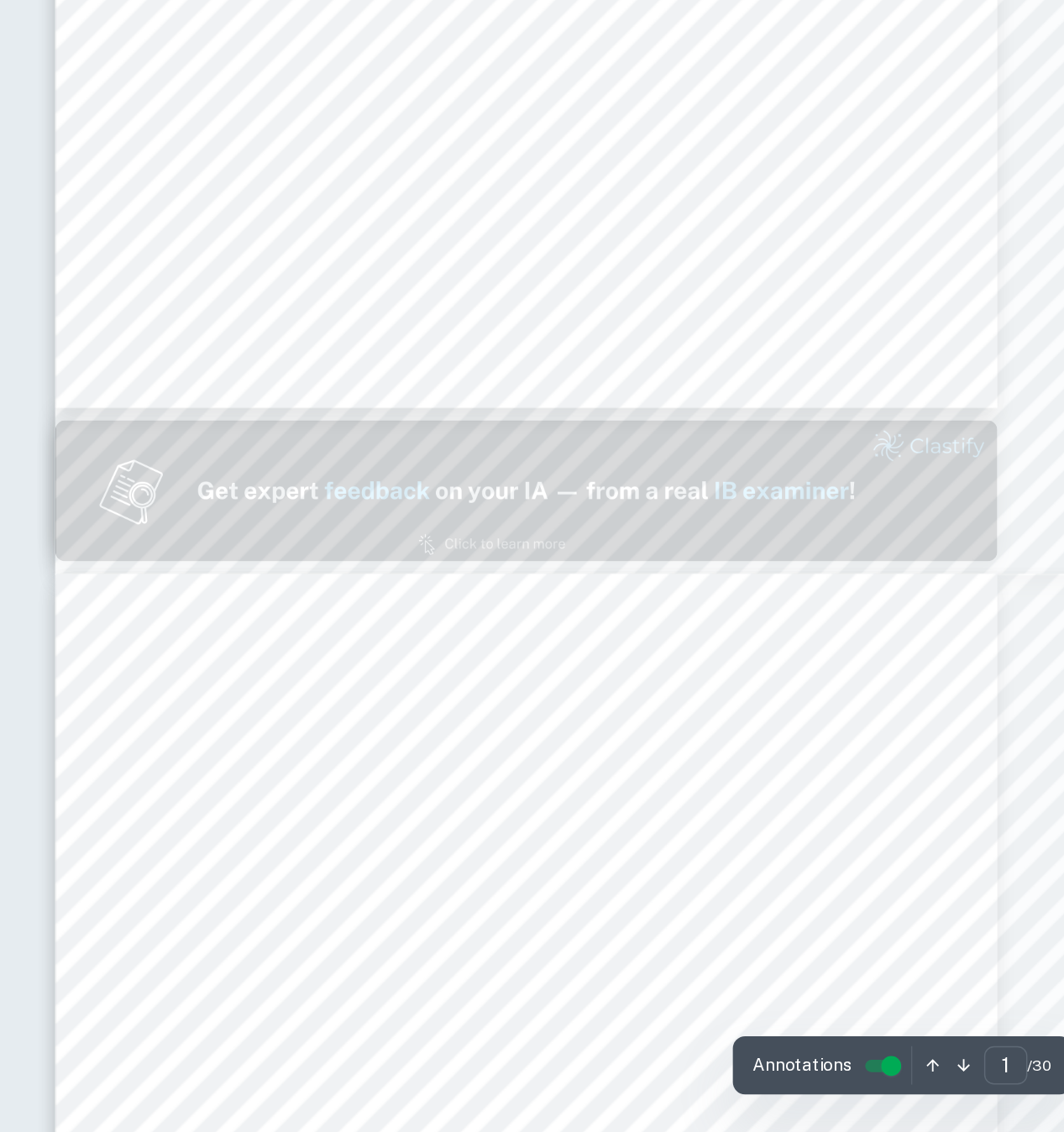 type on "2" 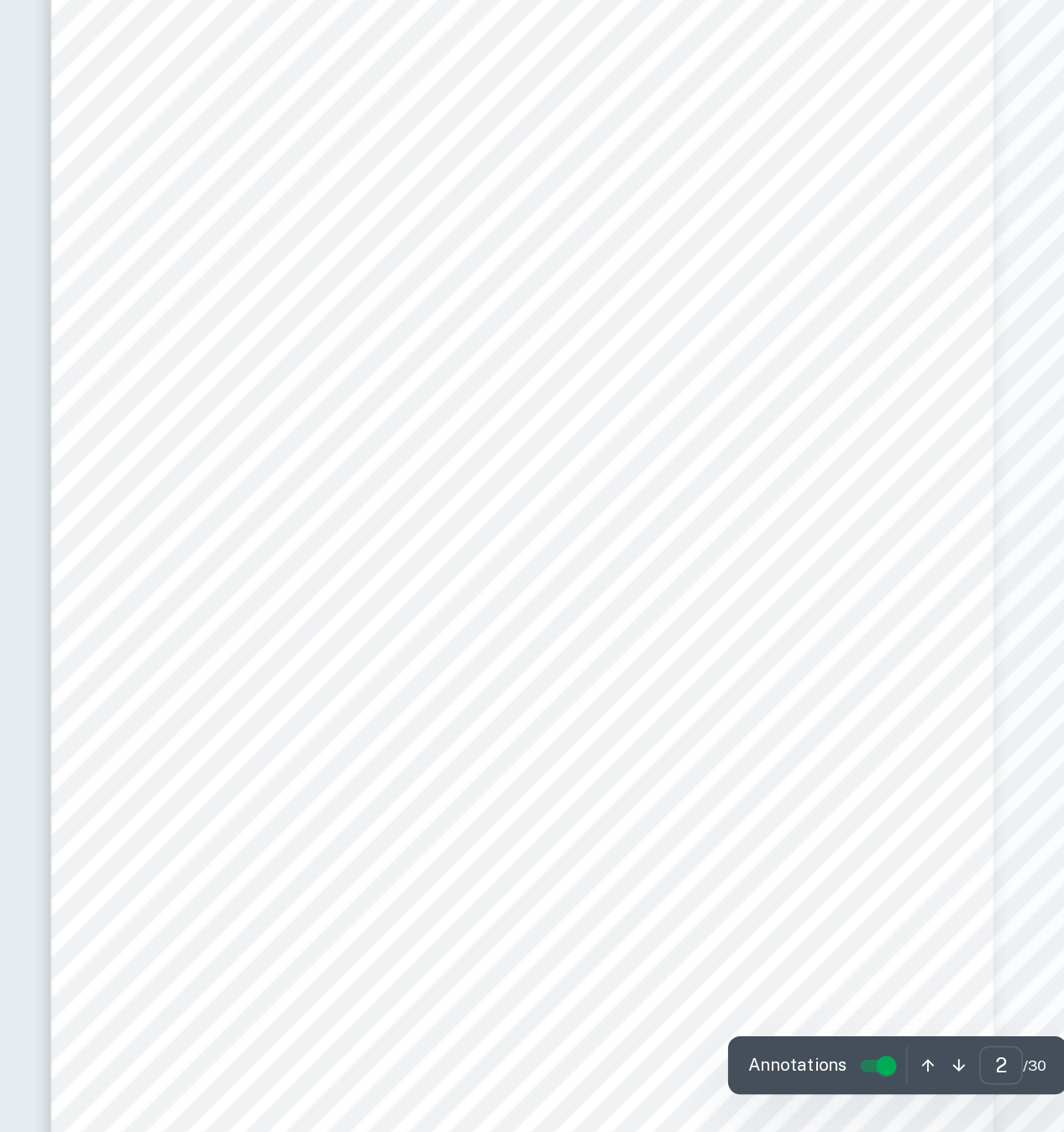 scroll, scrollTop: 694, scrollLeft: 0, axis: vertical 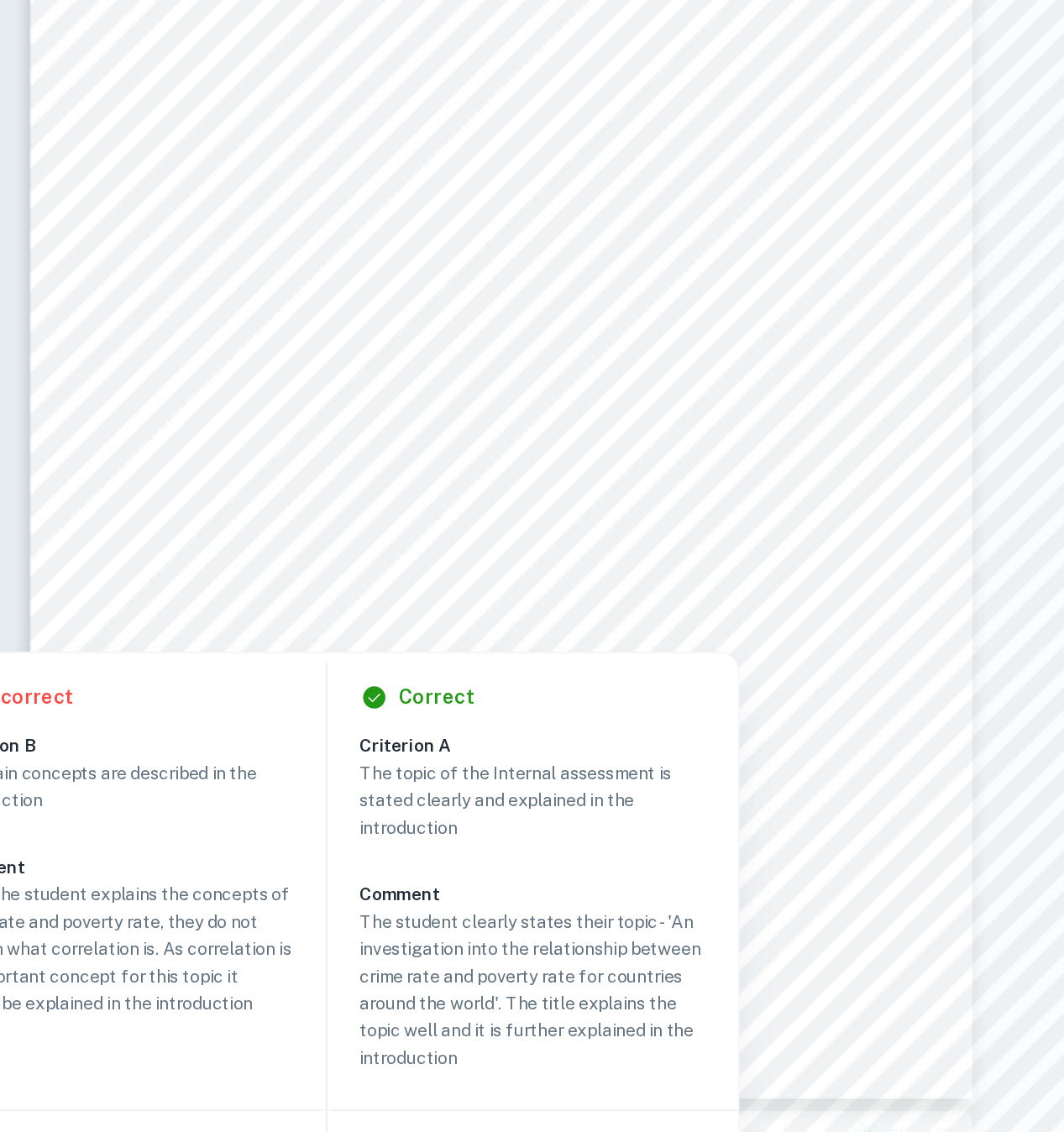 click at bounding box center [378, 627] 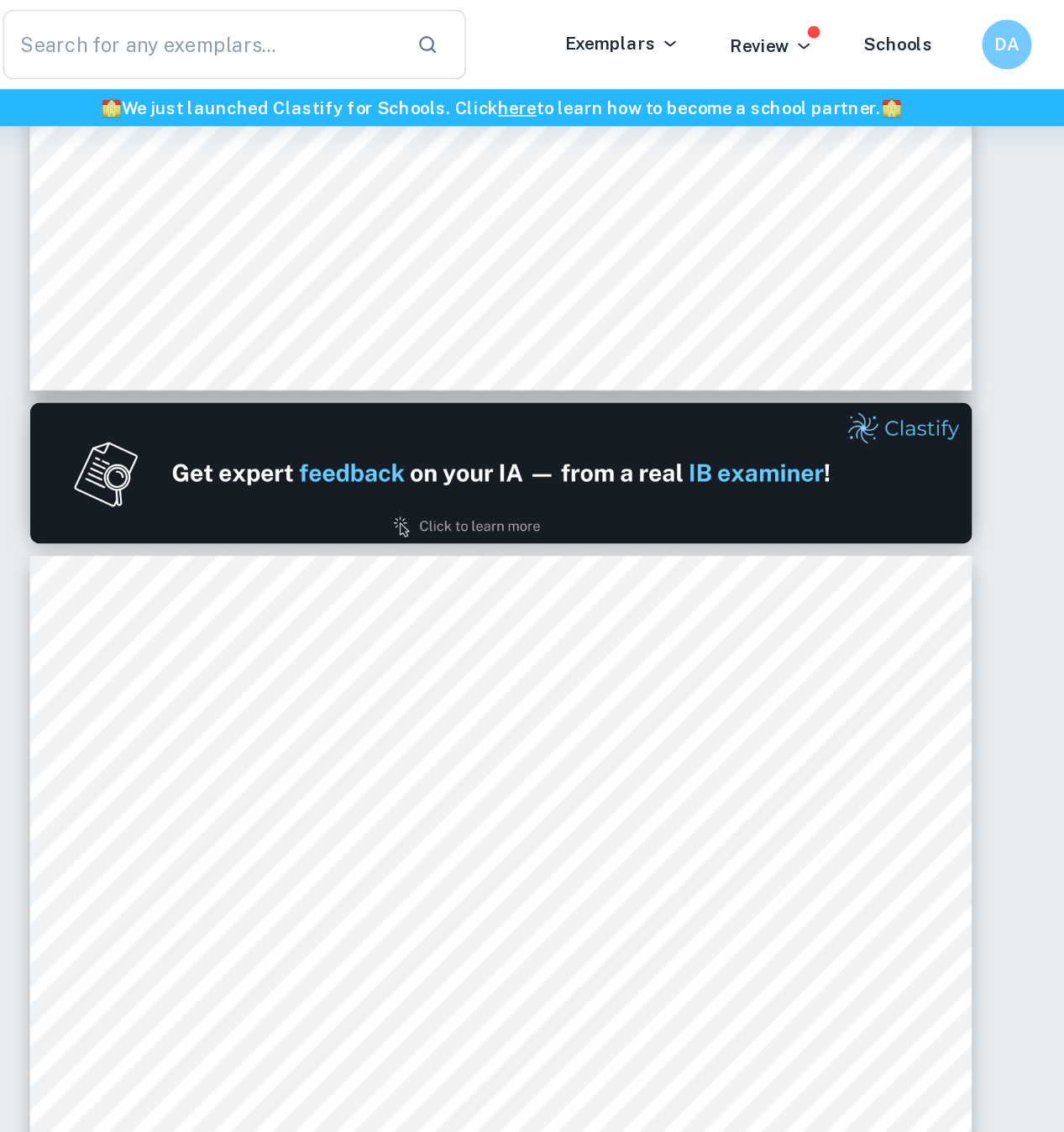 type on "1" 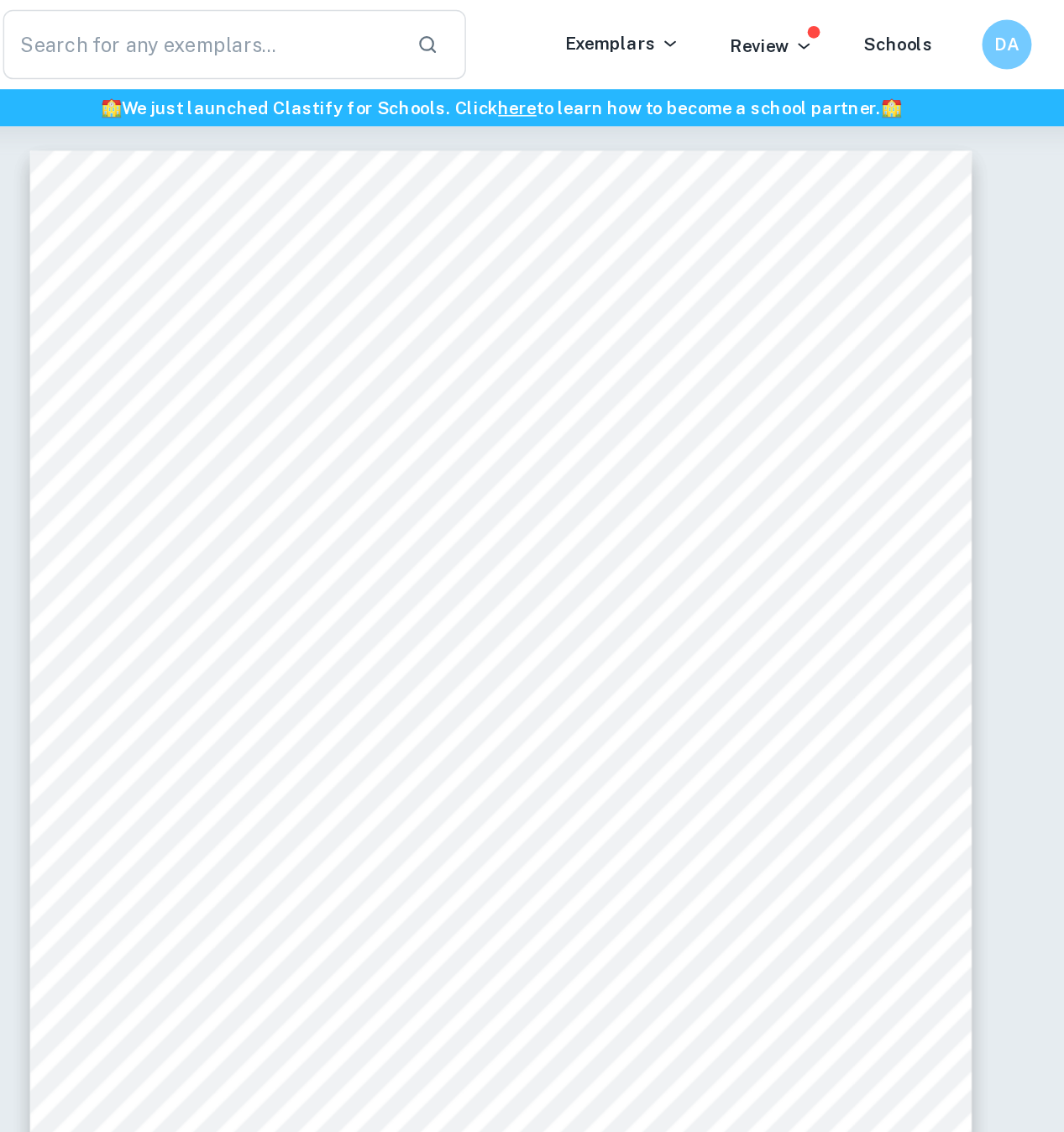 scroll, scrollTop: 0, scrollLeft: 0, axis: both 